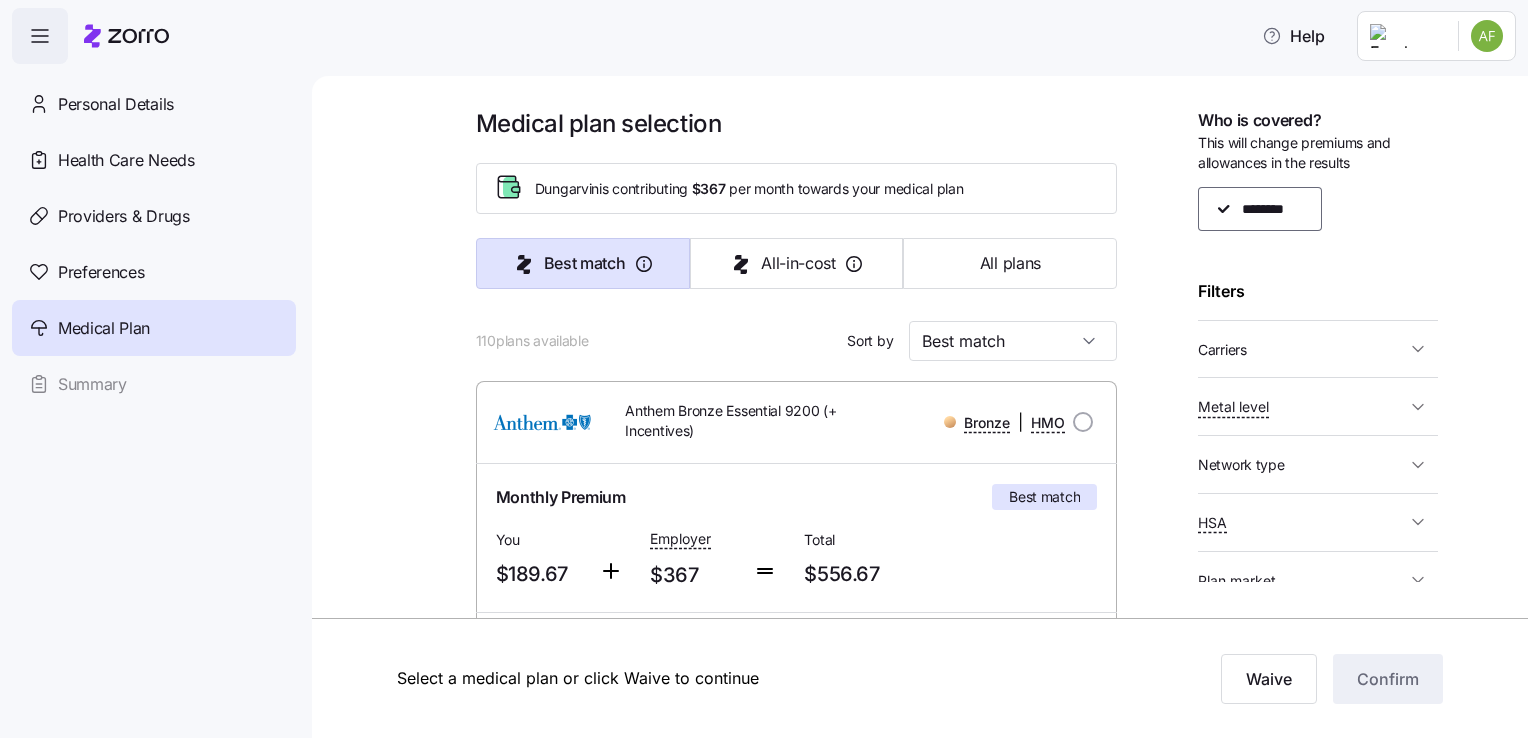 scroll, scrollTop: 0, scrollLeft: 0, axis: both 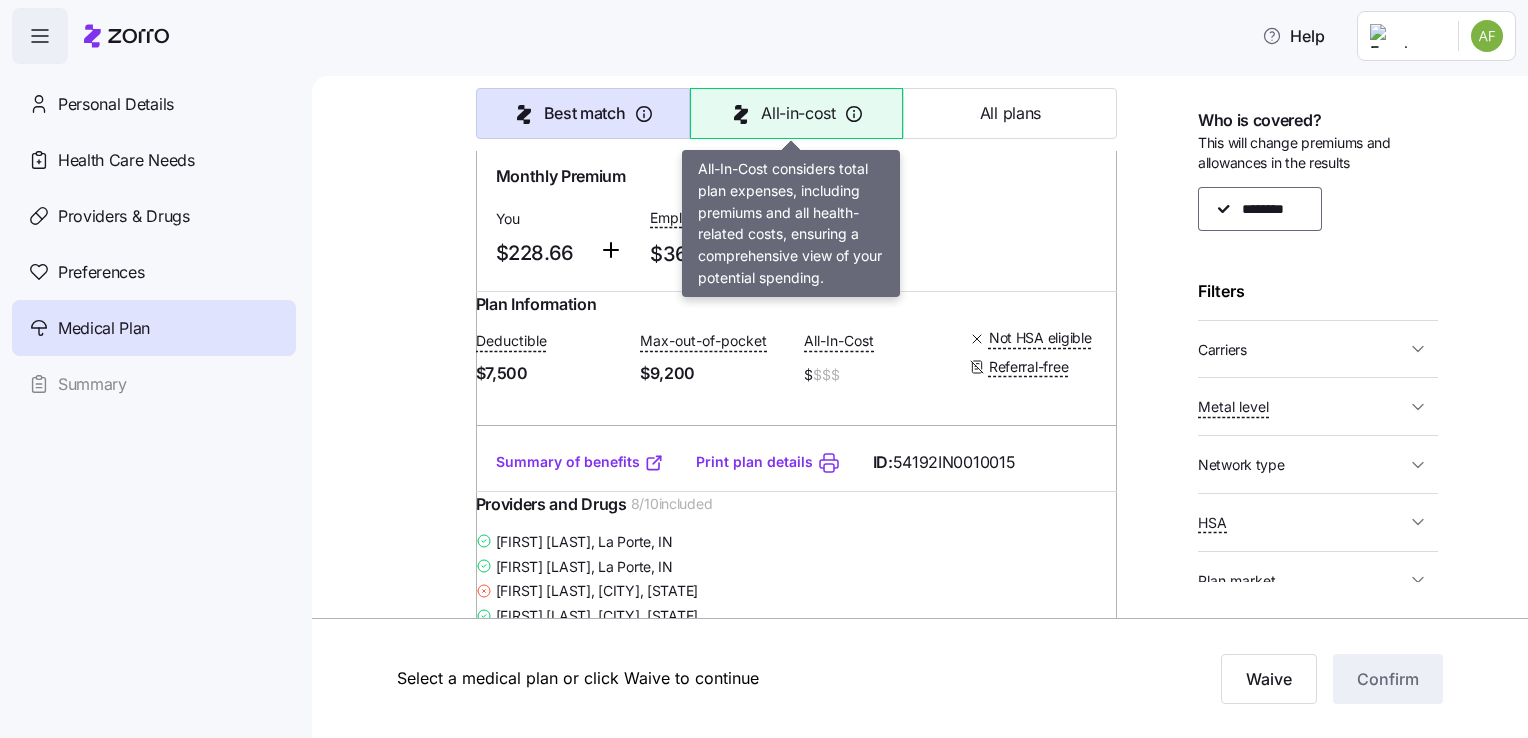 click on "All-in-cost" at bounding box center (798, 113) 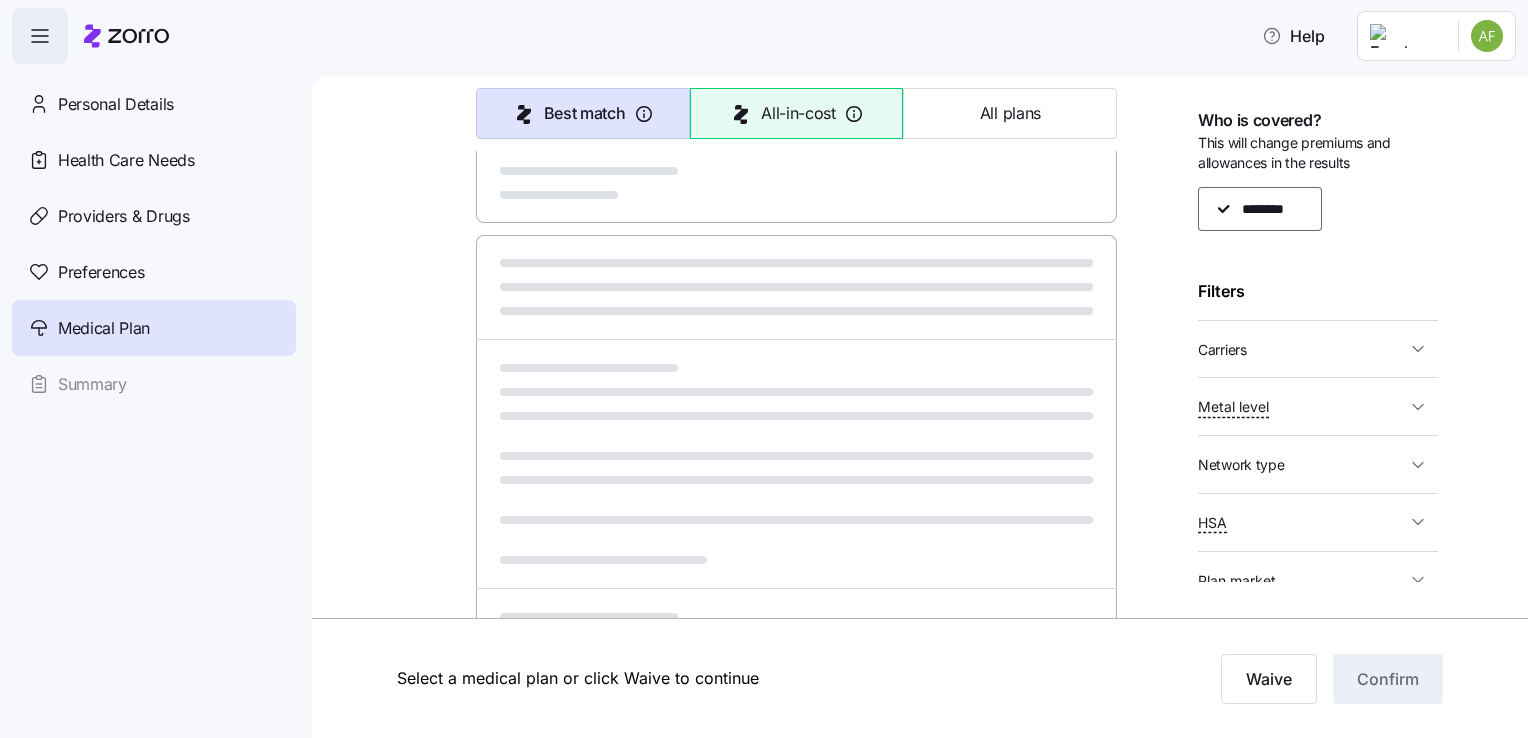 type on "All-in-cost" 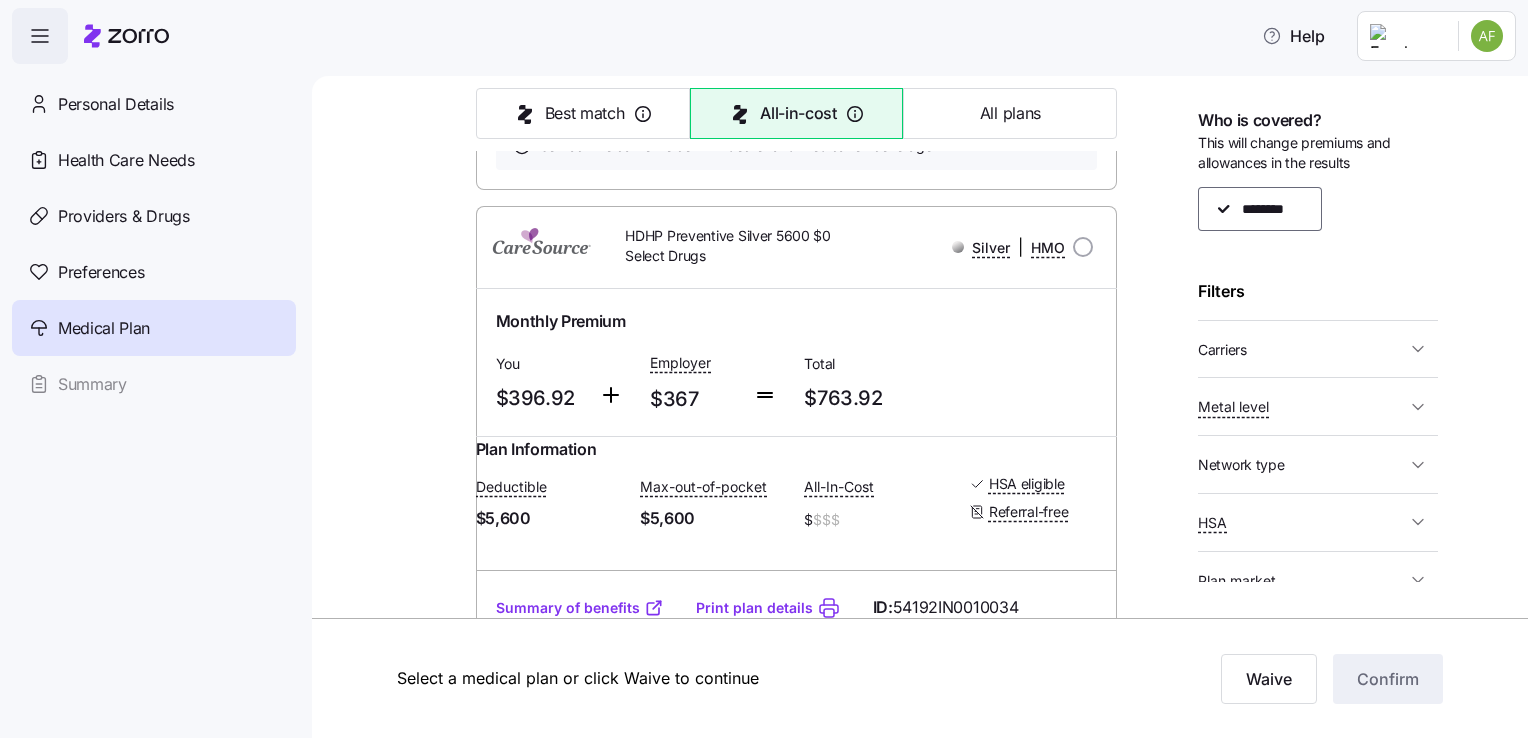 scroll, scrollTop: 6436, scrollLeft: 0, axis: vertical 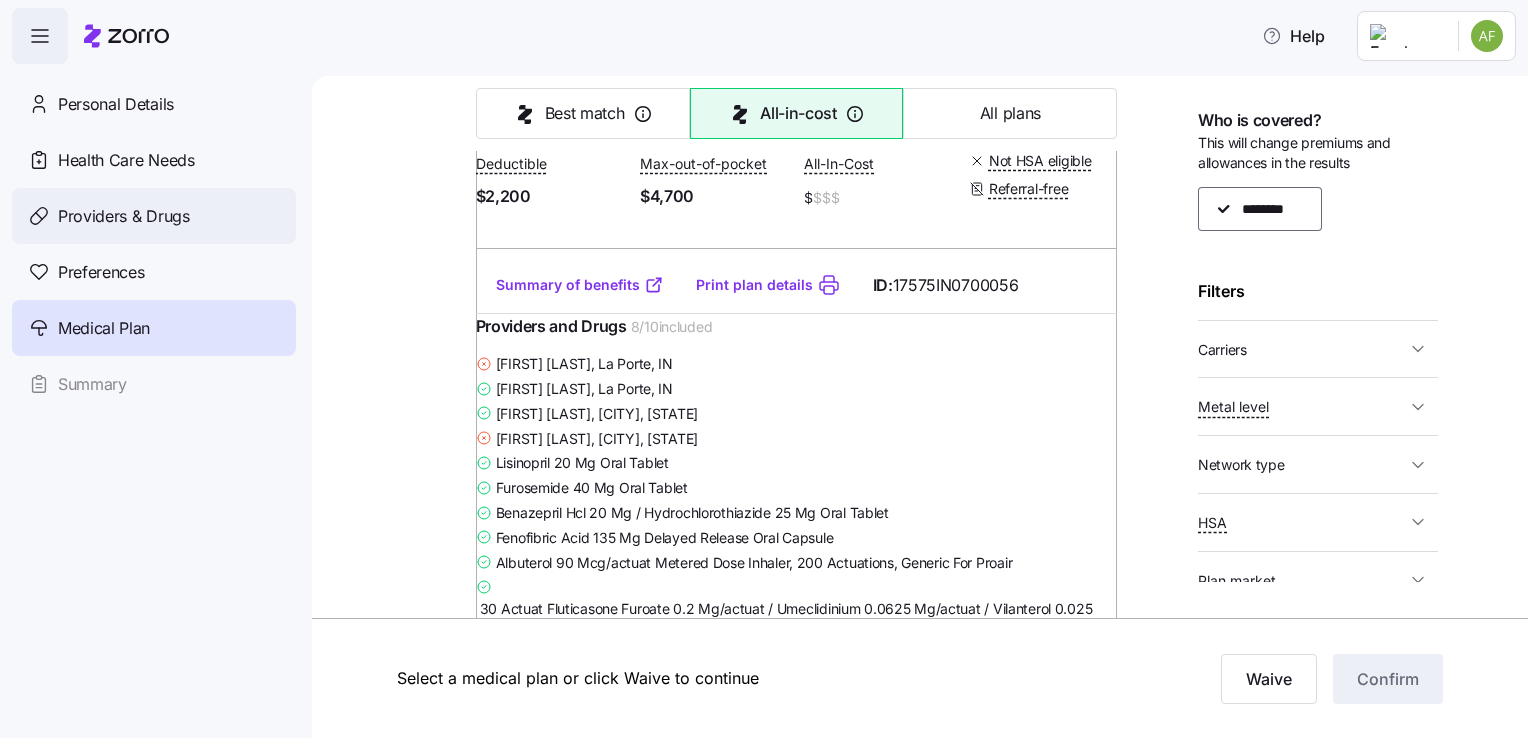 type 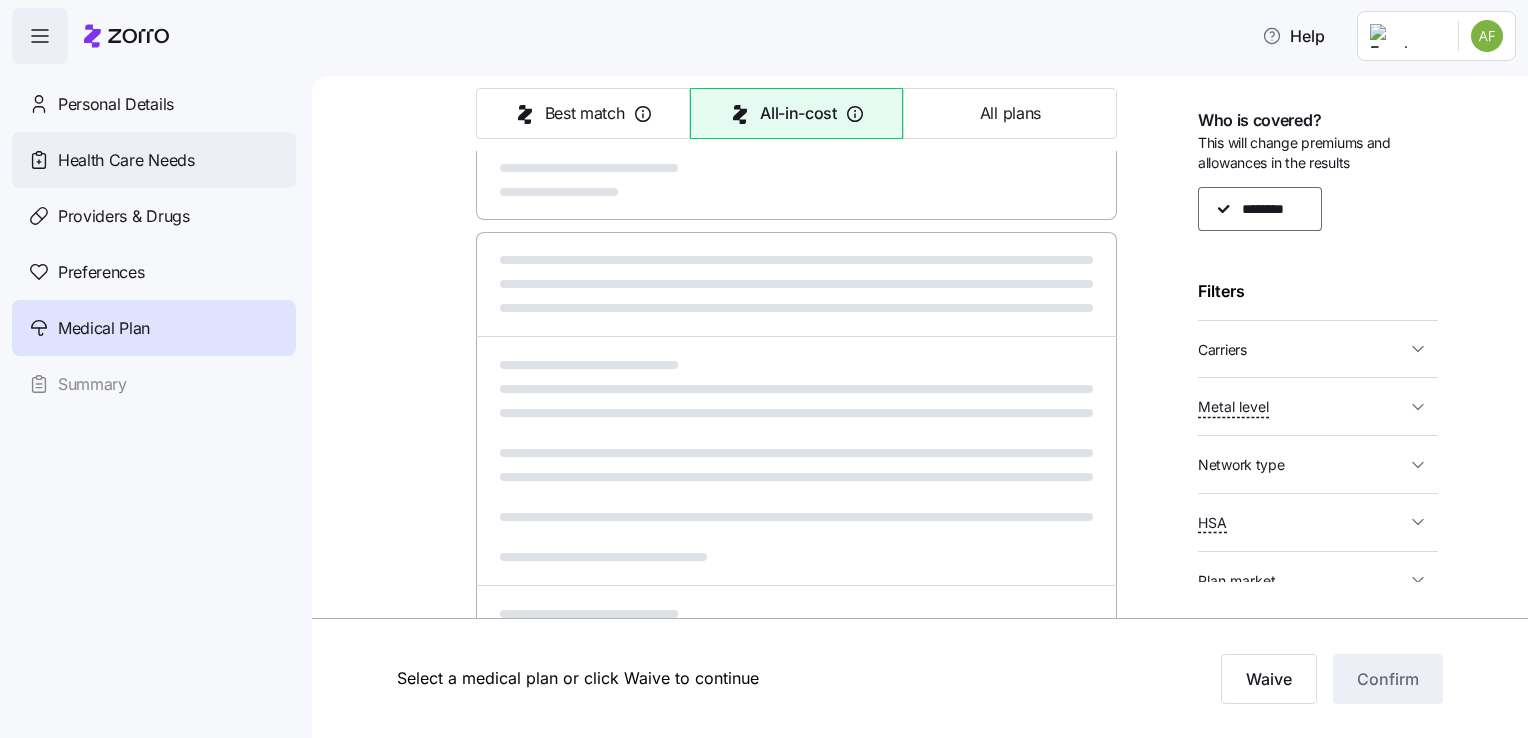 scroll, scrollTop: 1038, scrollLeft: 0, axis: vertical 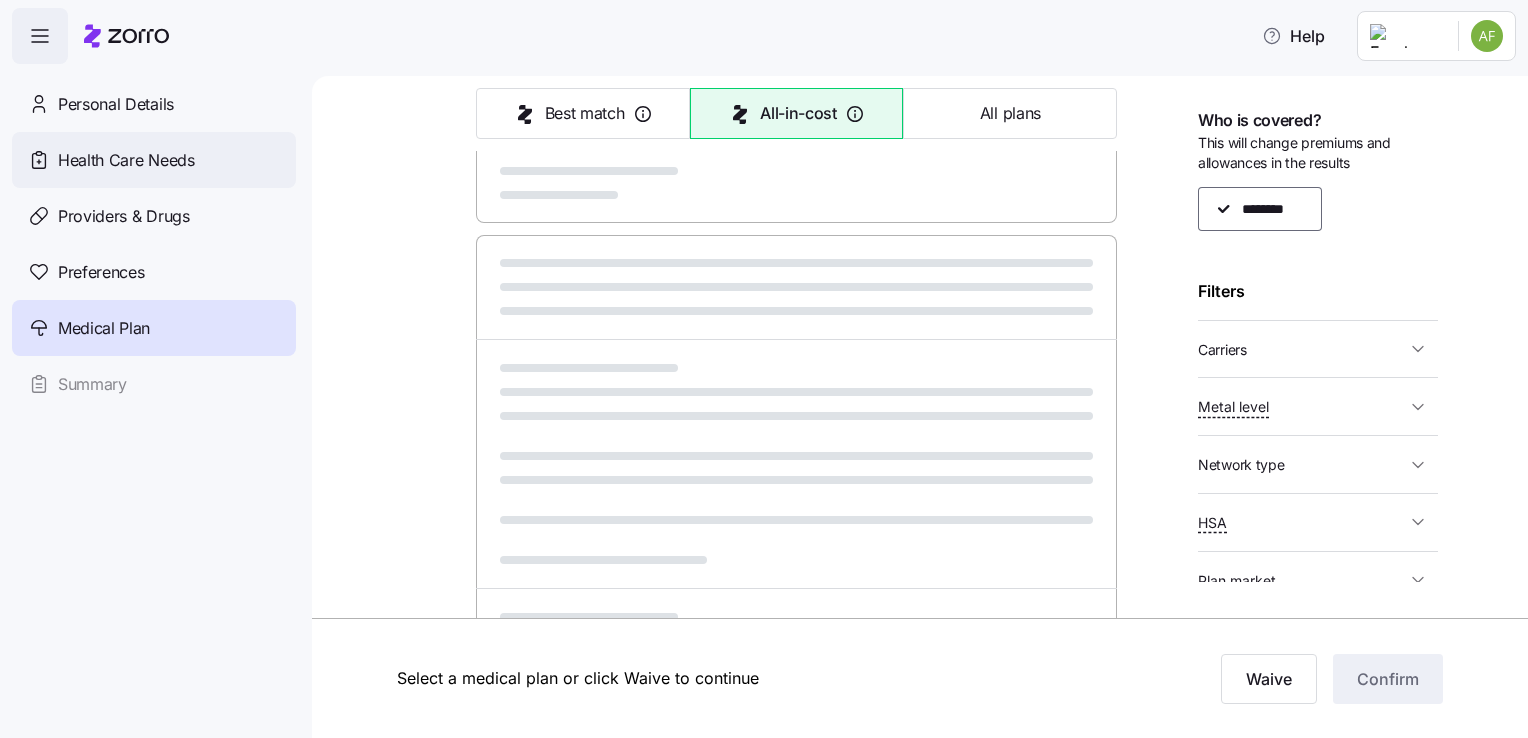 type 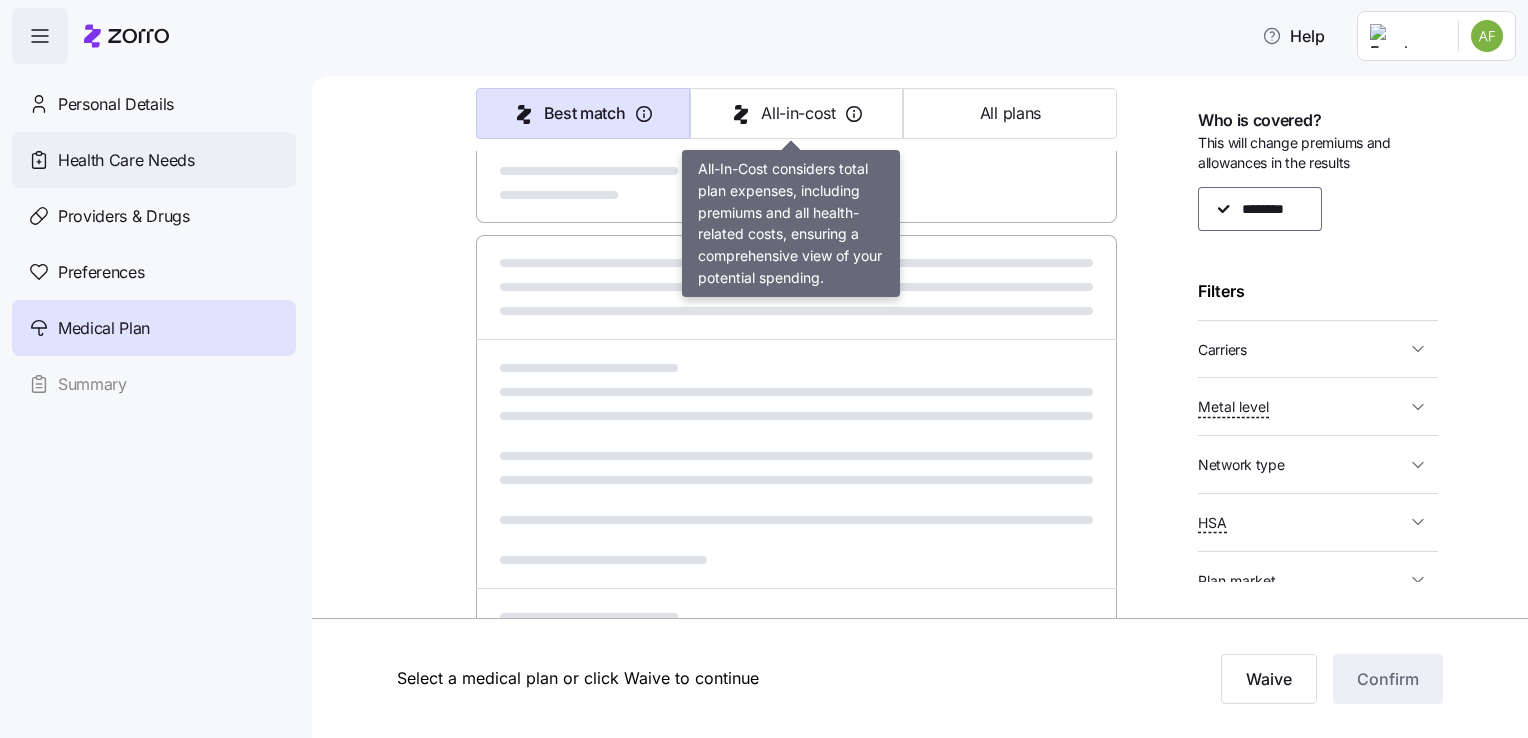click on "Health Care Needs" at bounding box center (126, 160) 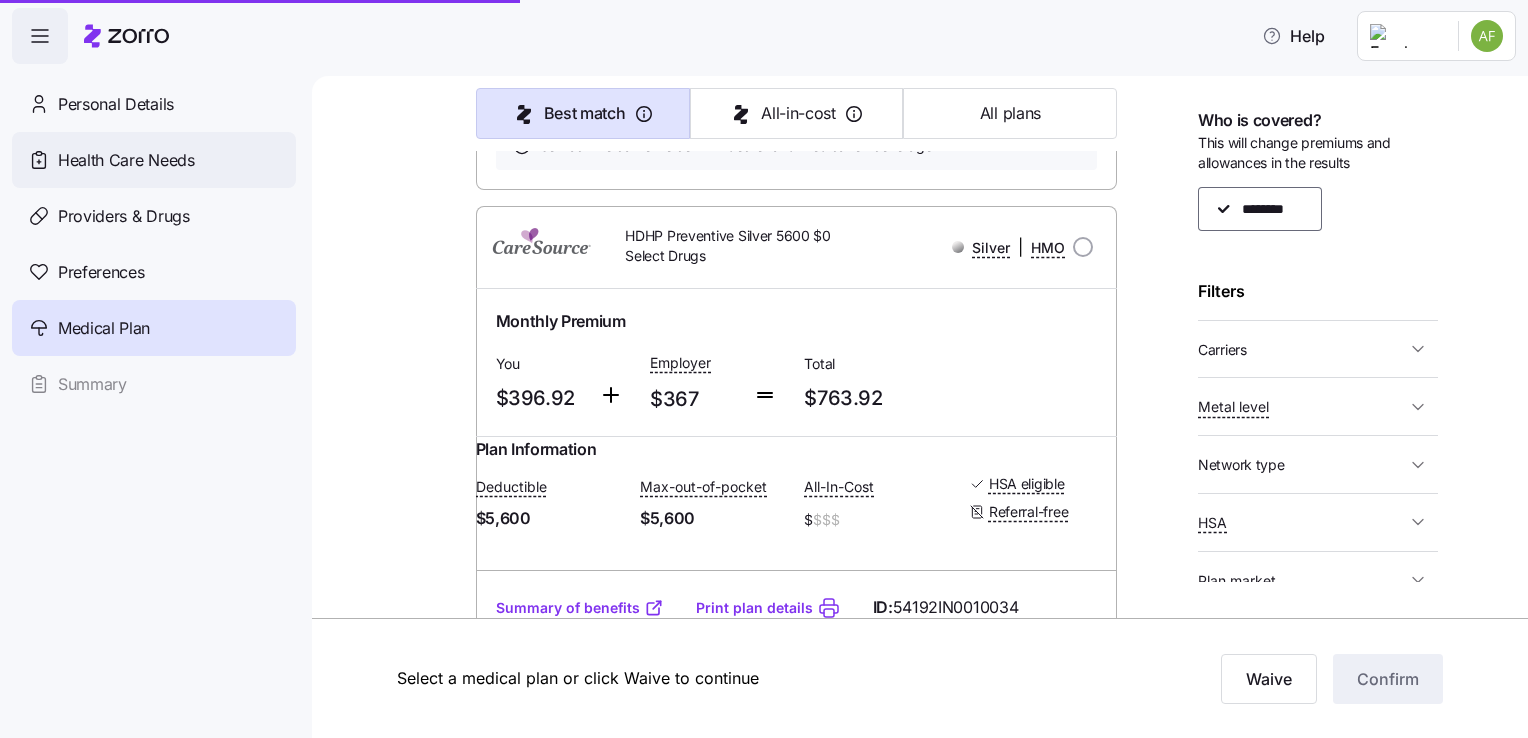 type on "Best match" 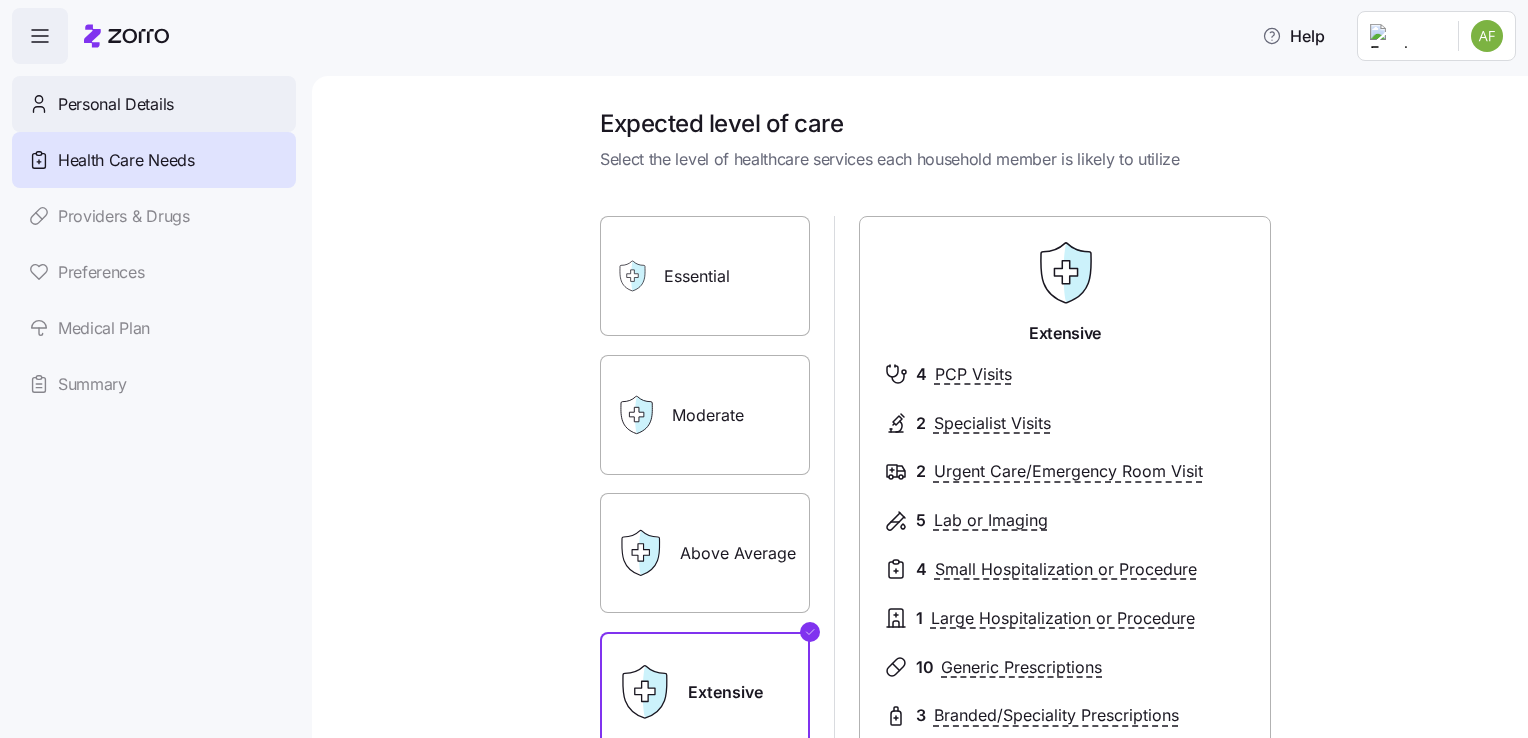 click on "Personal Details" at bounding box center (116, 104) 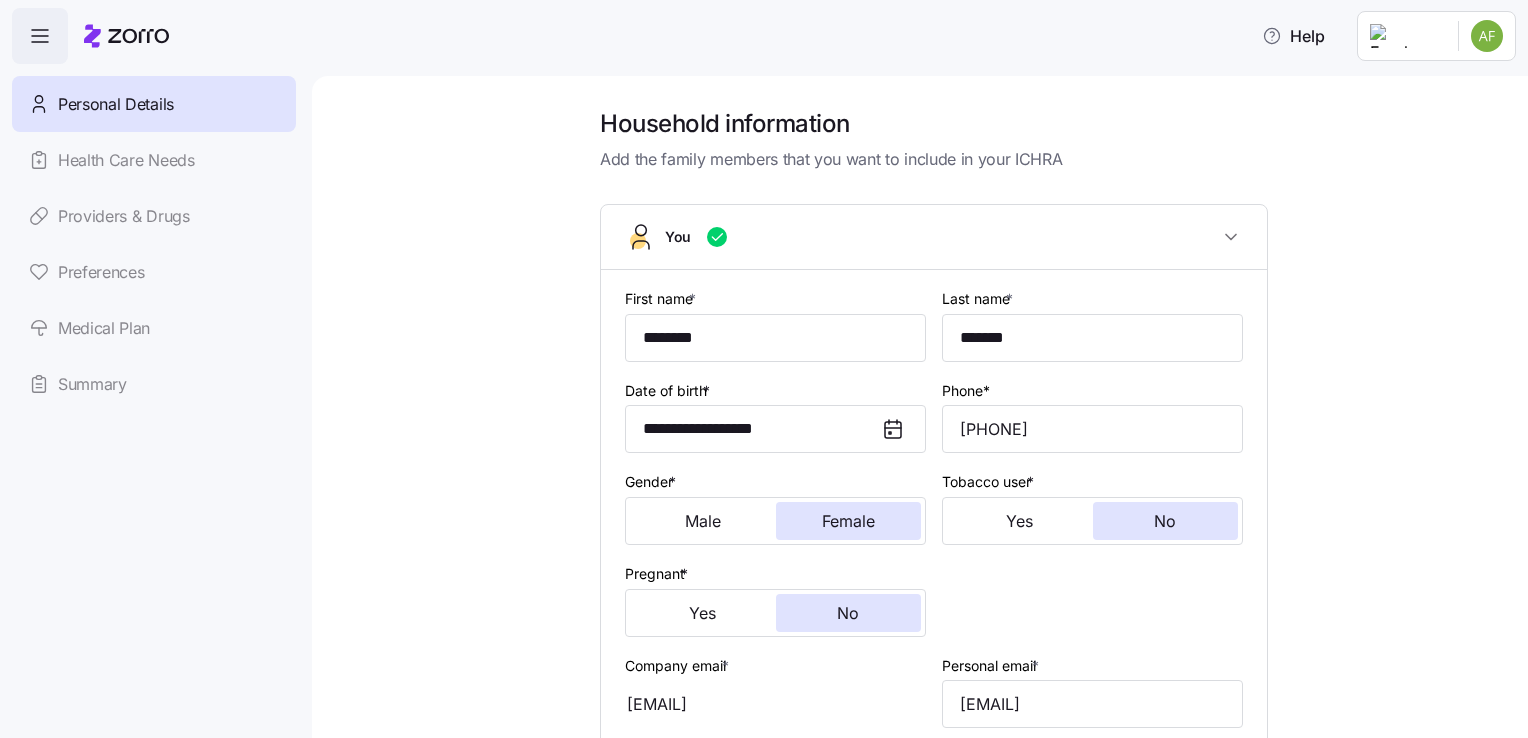 click on "Personal Details Health Care Needs Providers & Drugs Preferences Medical Plan Summary" at bounding box center [154, 244] 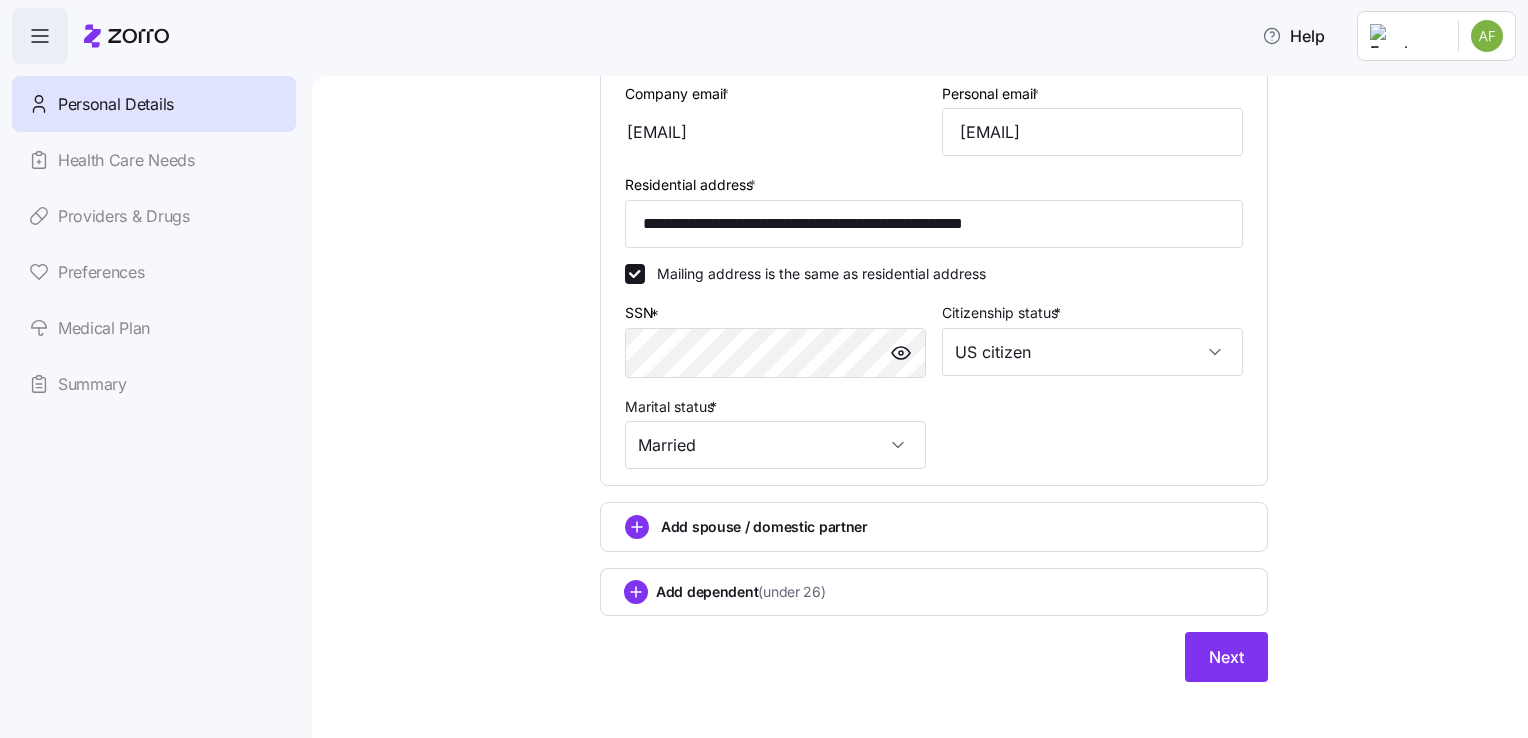 scroll, scrollTop: 584, scrollLeft: 0, axis: vertical 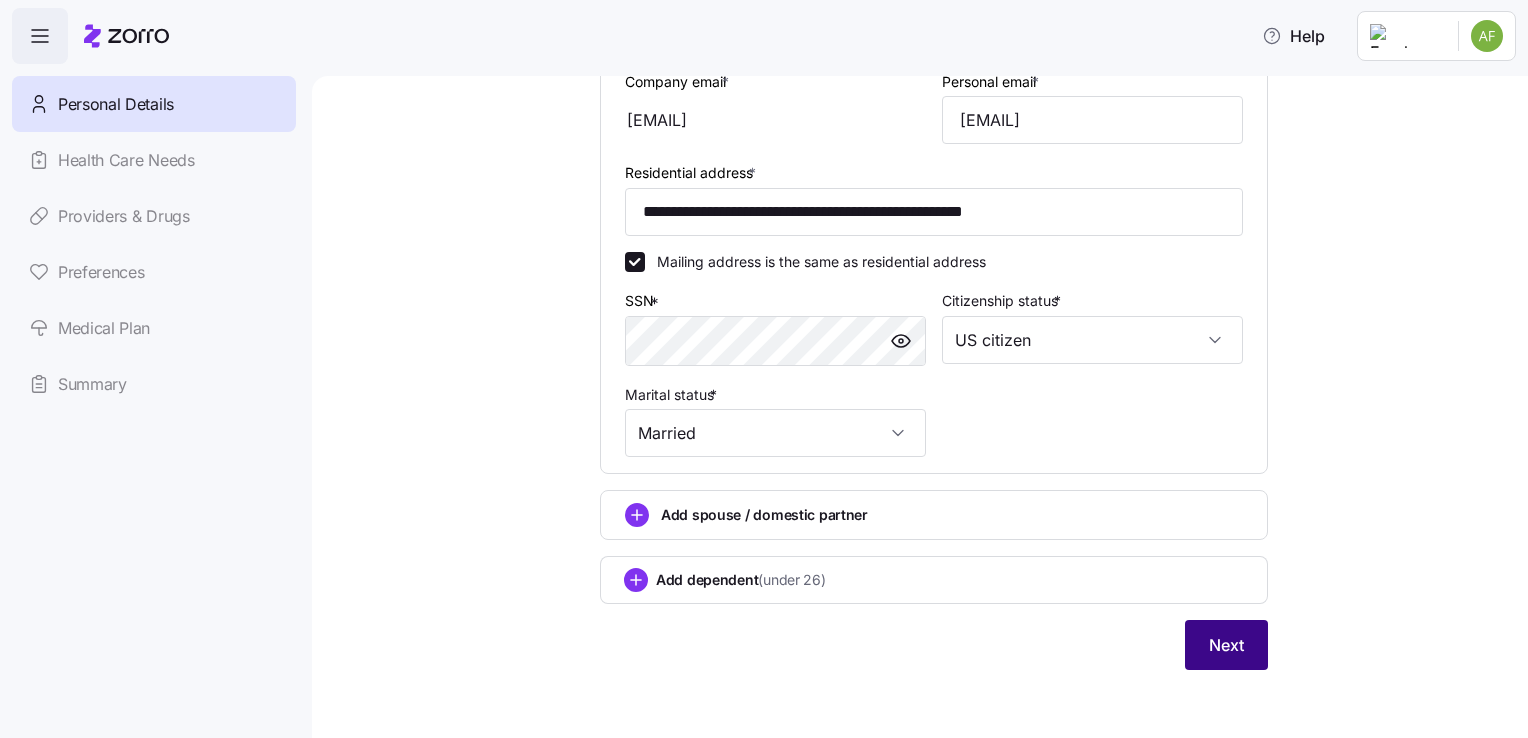 click on "Next" at bounding box center [1226, 645] 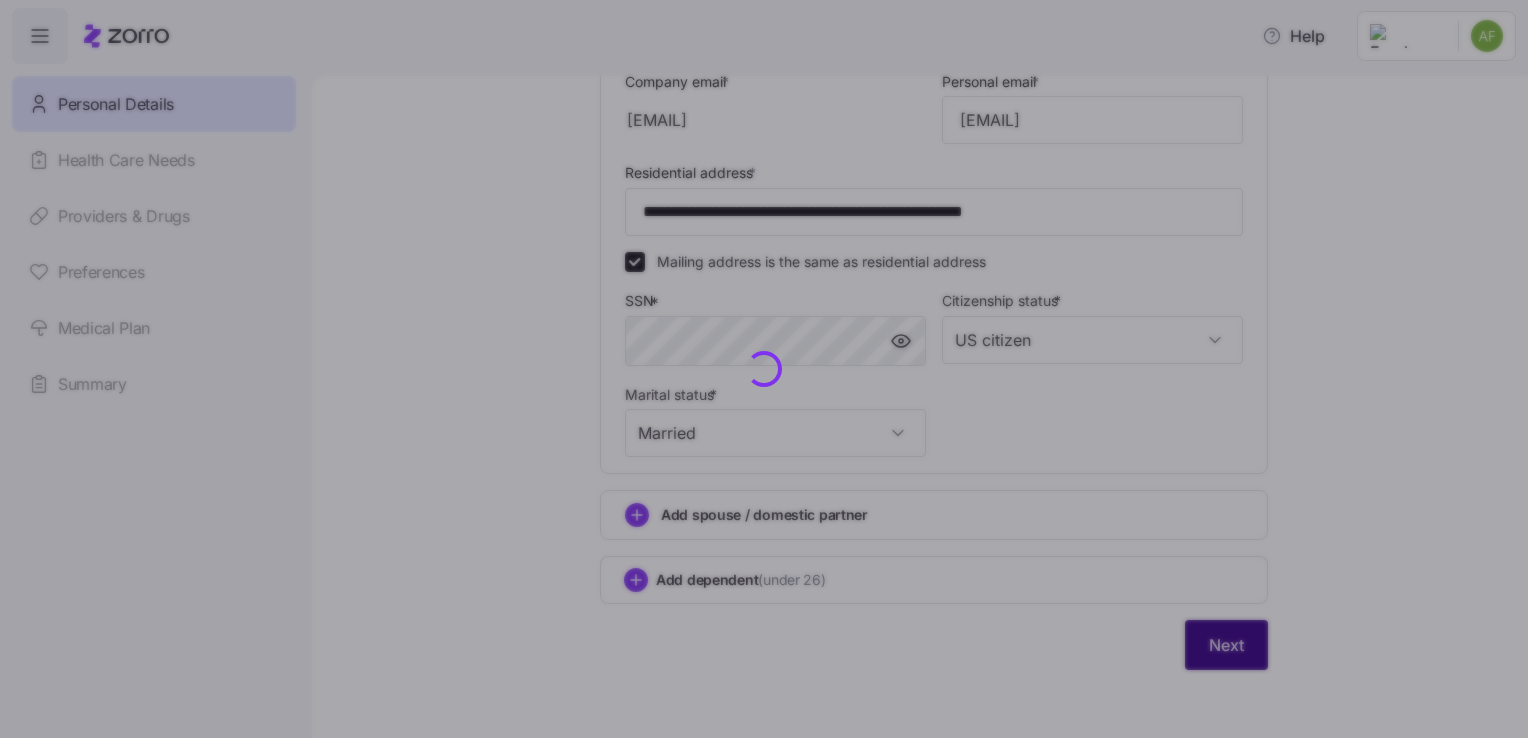 type 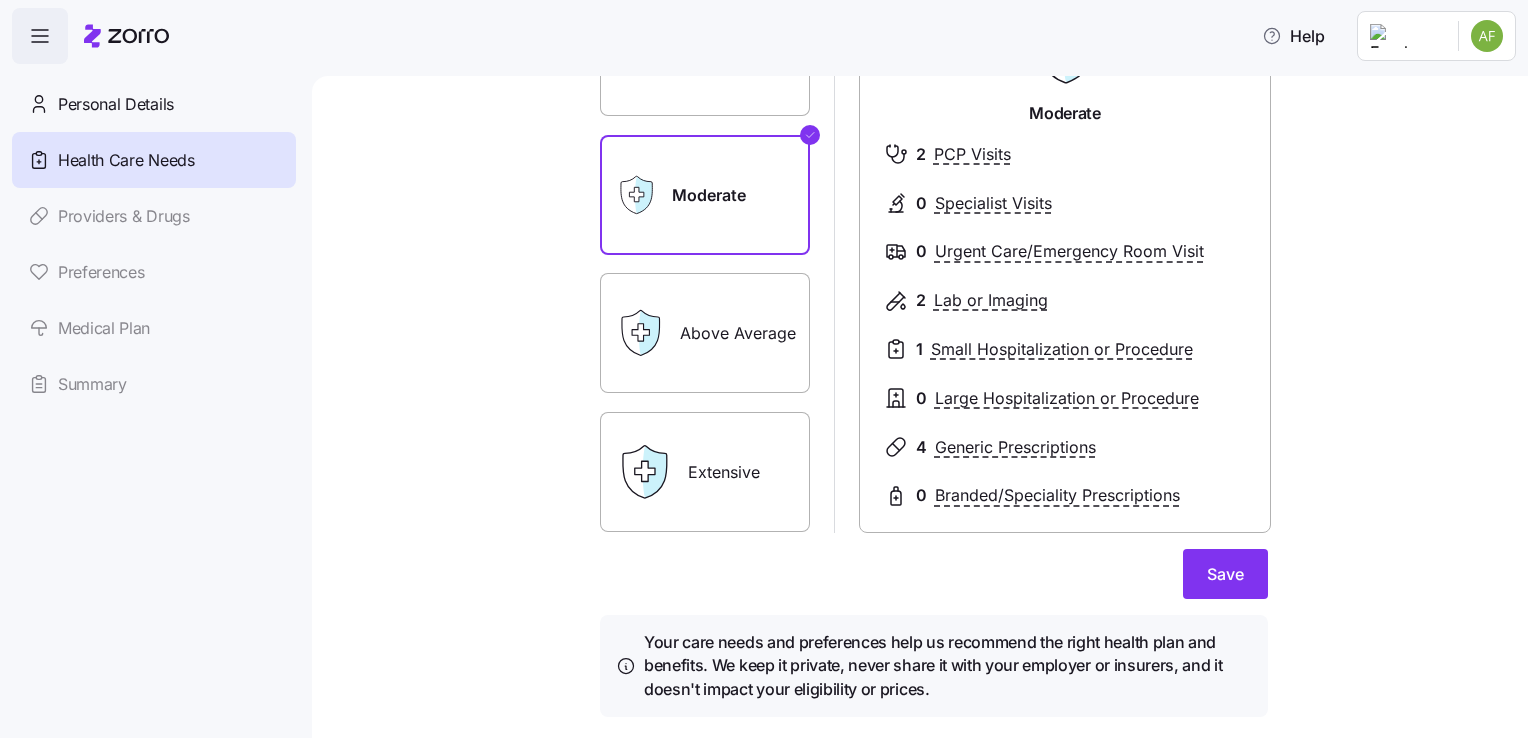 scroll, scrollTop: 226, scrollLeft: 0, axis: vertical 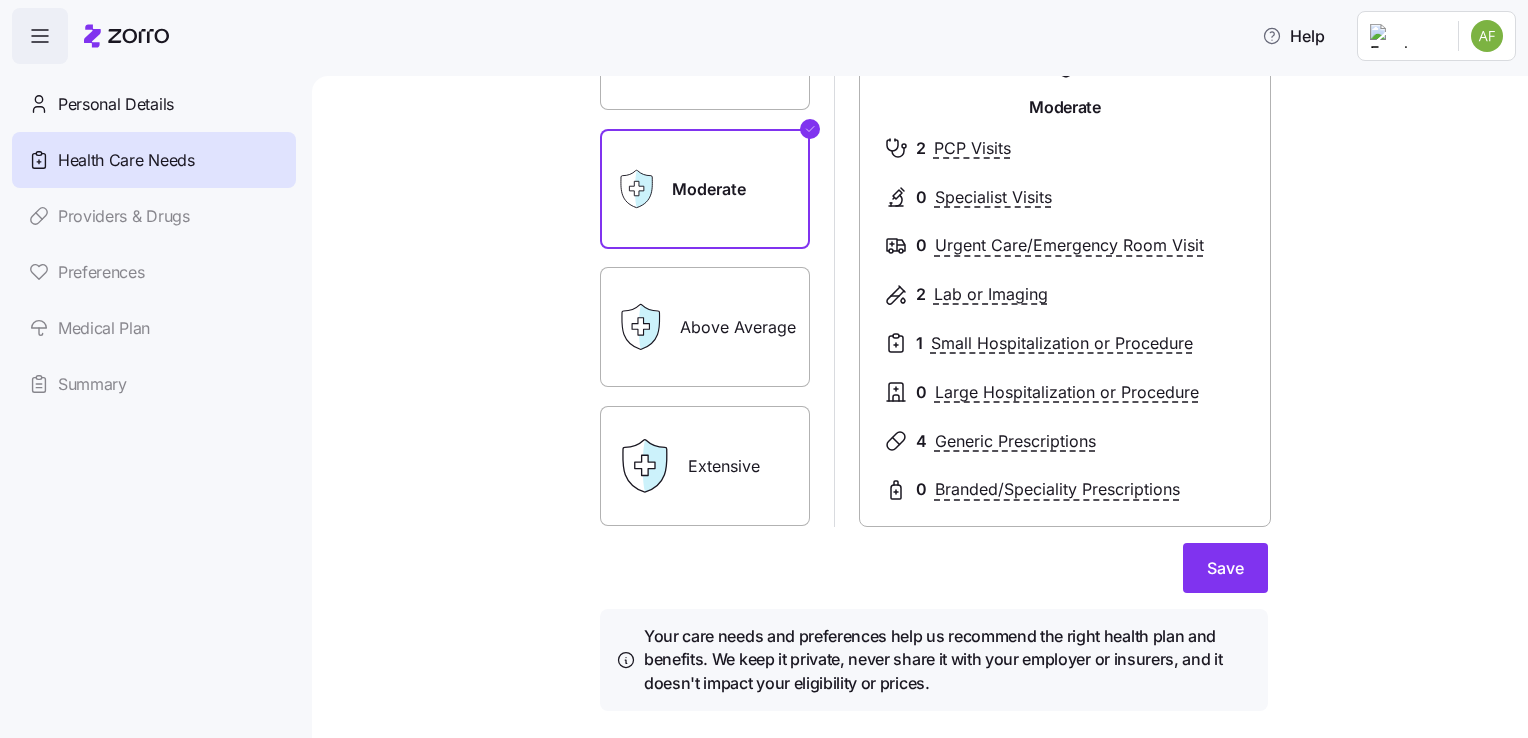 click on "Above Average" at bounding box center [705, 327] 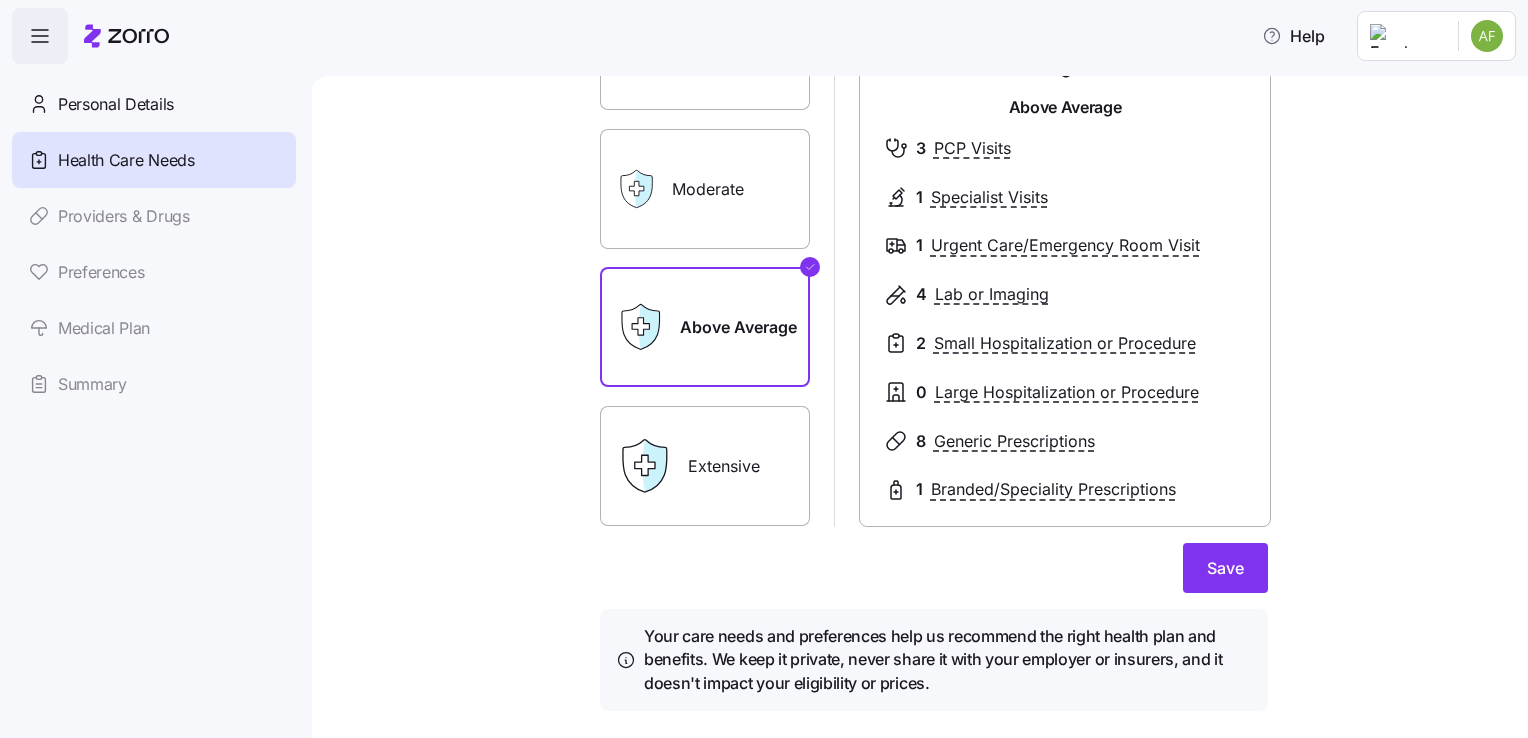 click on "Extensive" at bounding box center [705, 466] 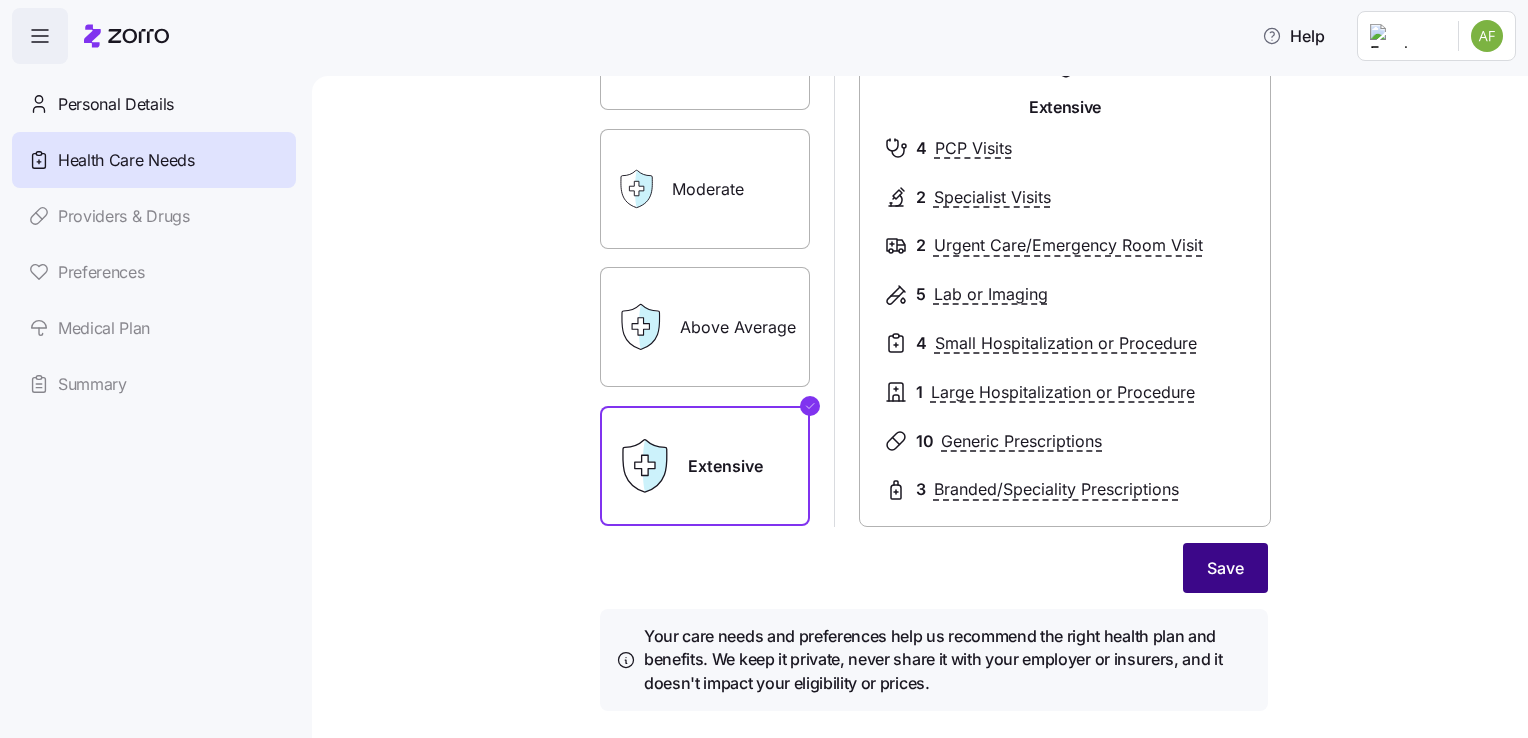 type 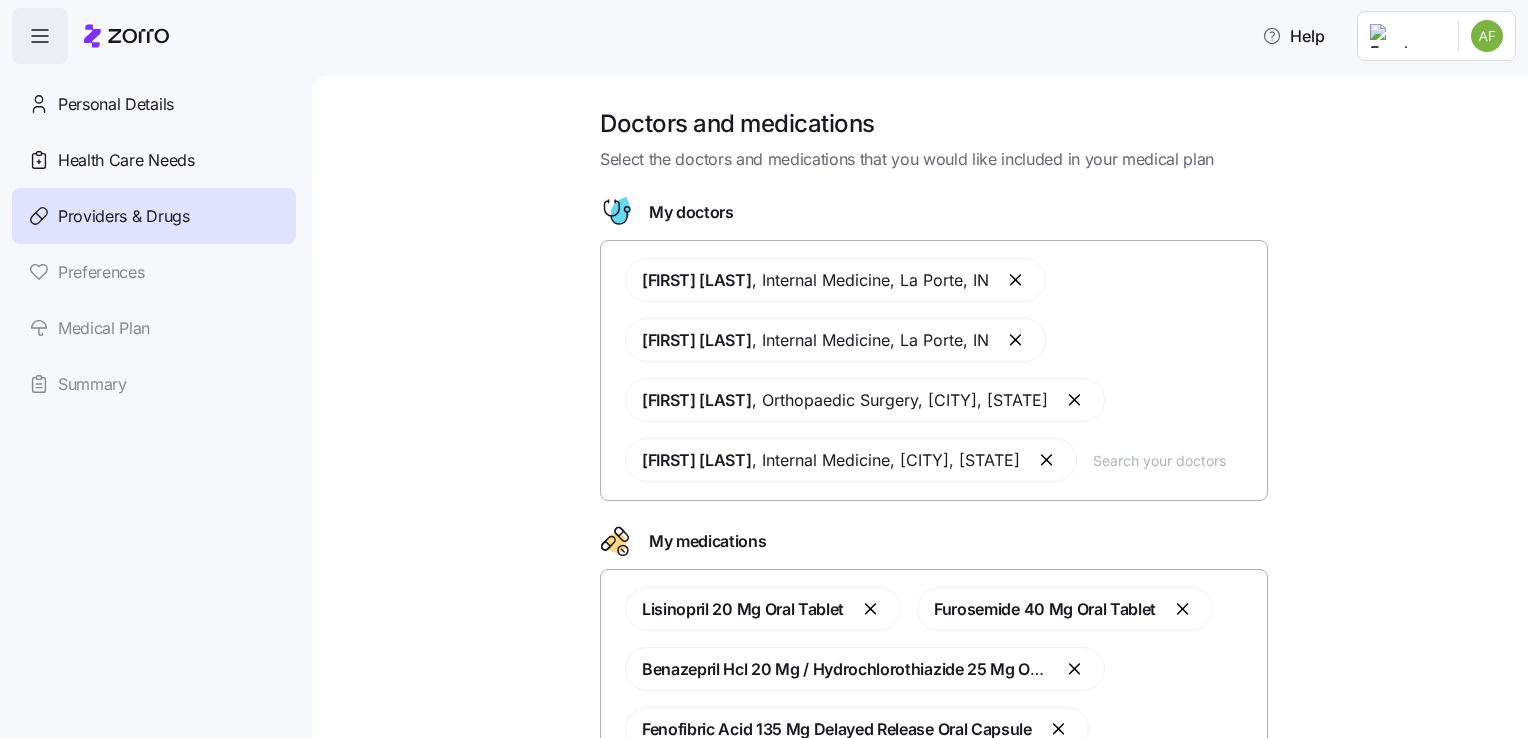click at bounding box center (1017, 280) 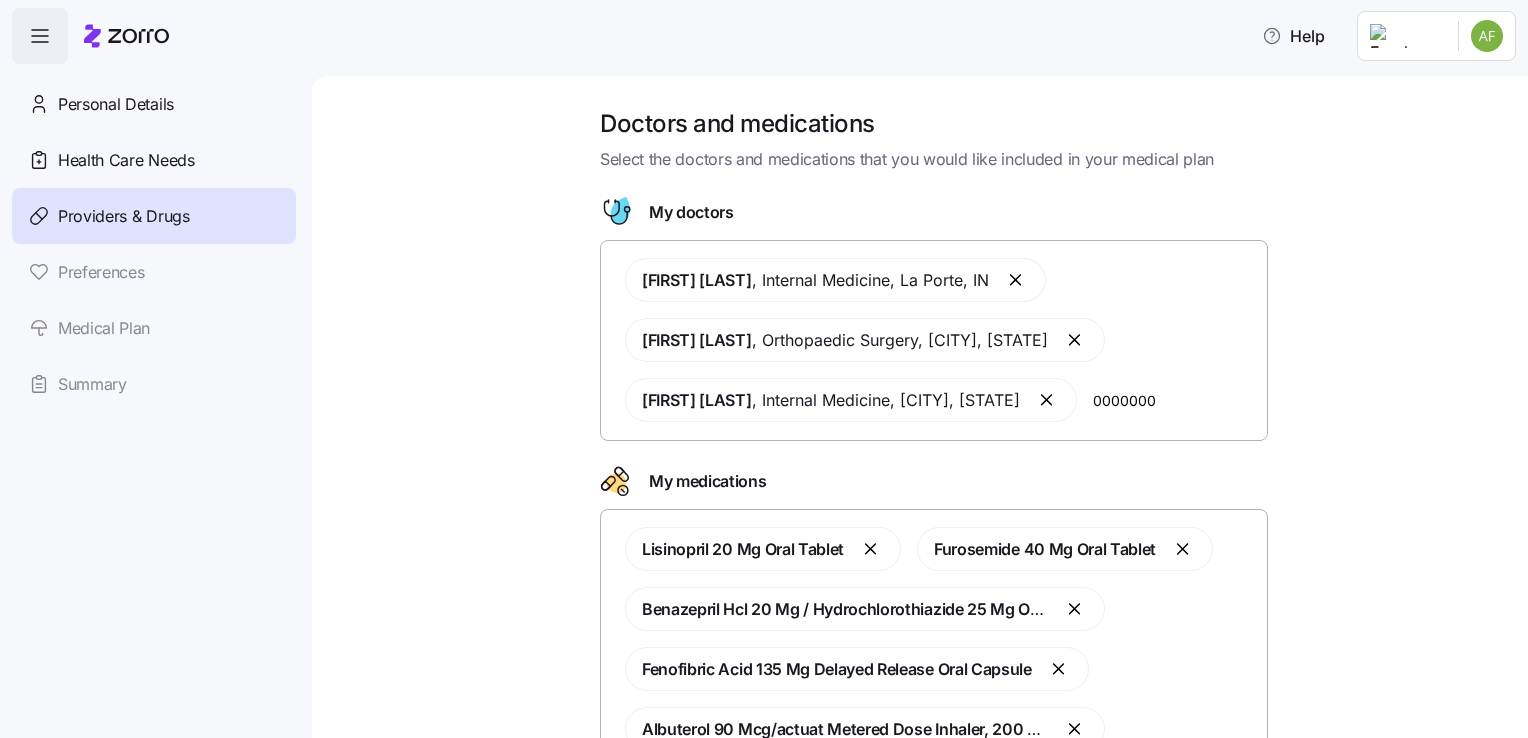 click on "0000000" at bounding box center (1174, 400) 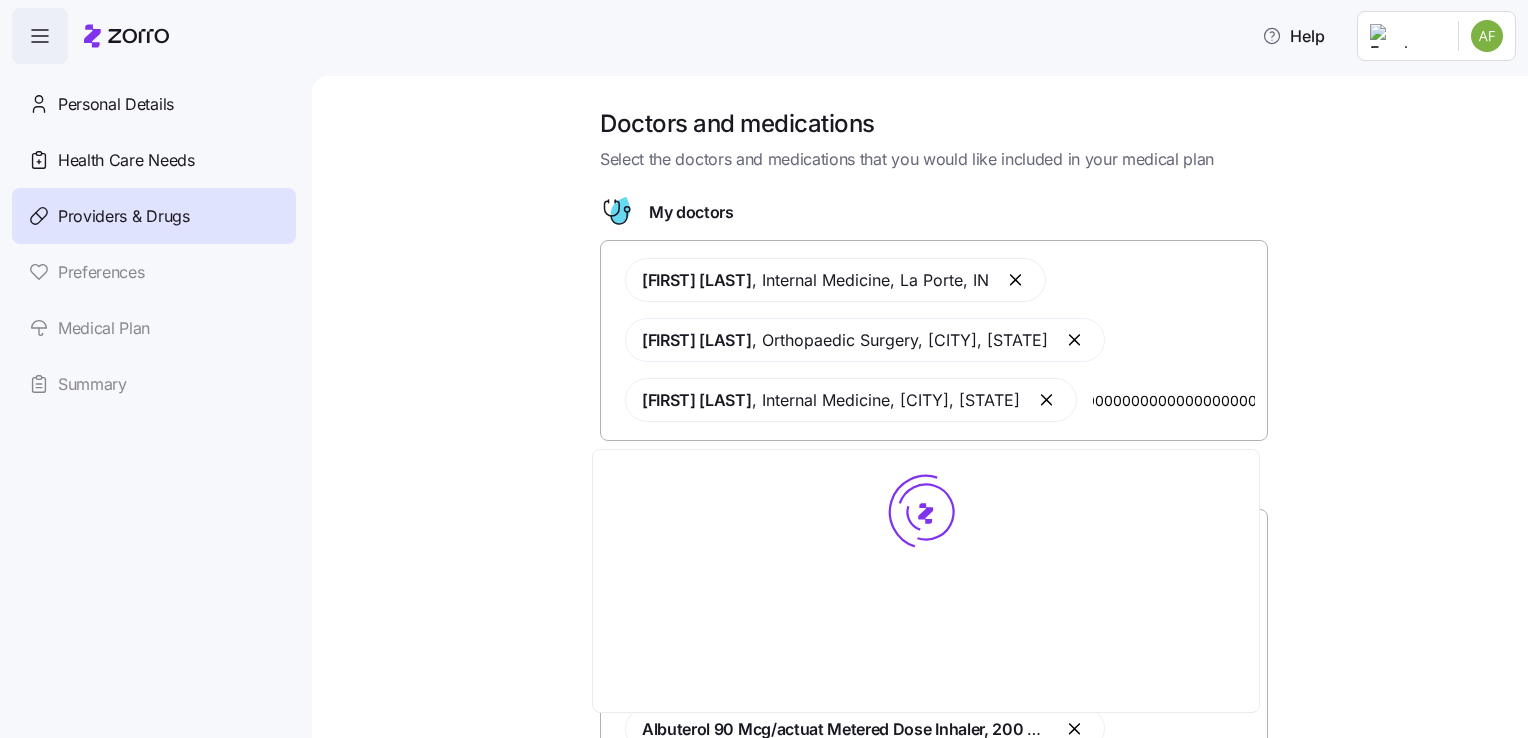 scroll, scrollTop: 0, scrollLeft: 28, axis: horizontal 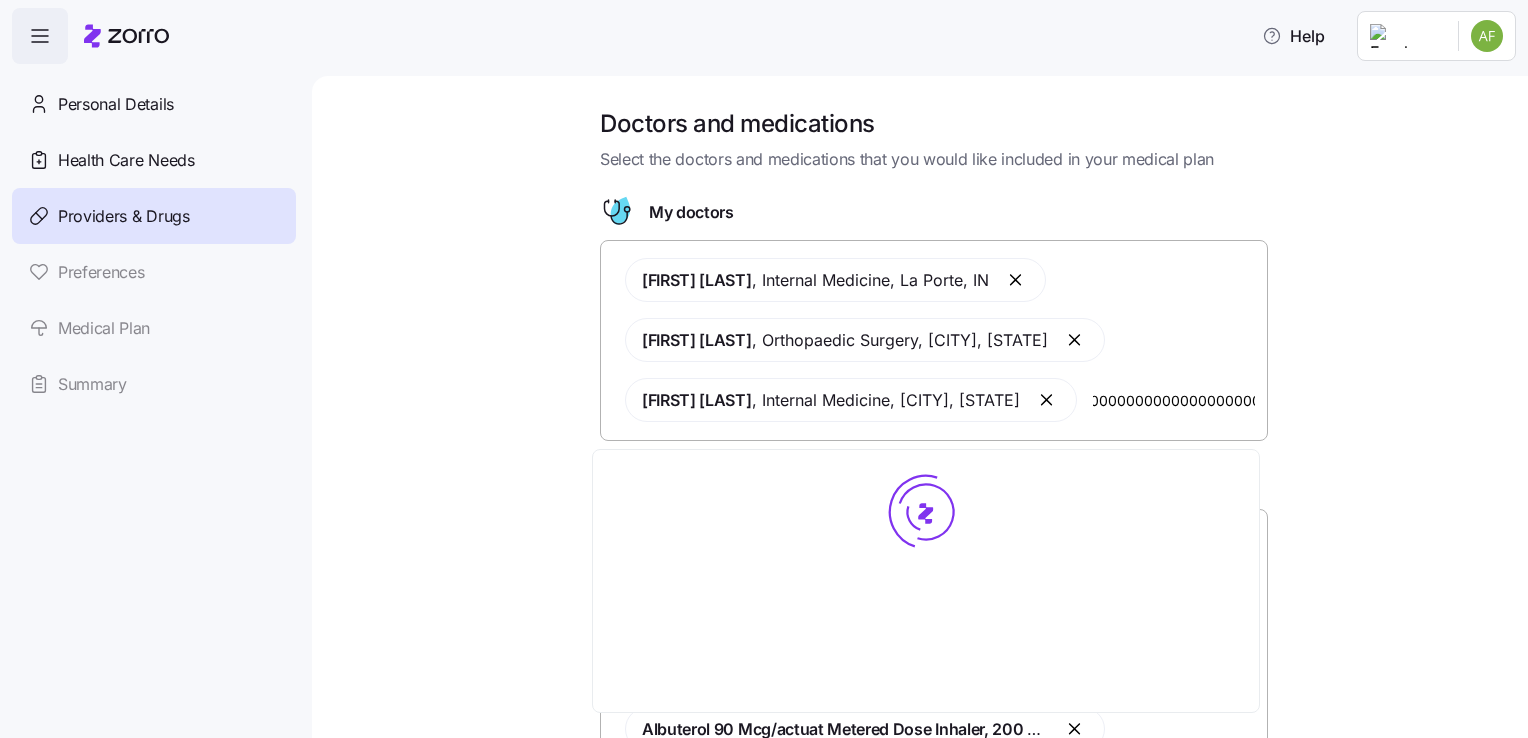 type on "00000000000000000000000000" 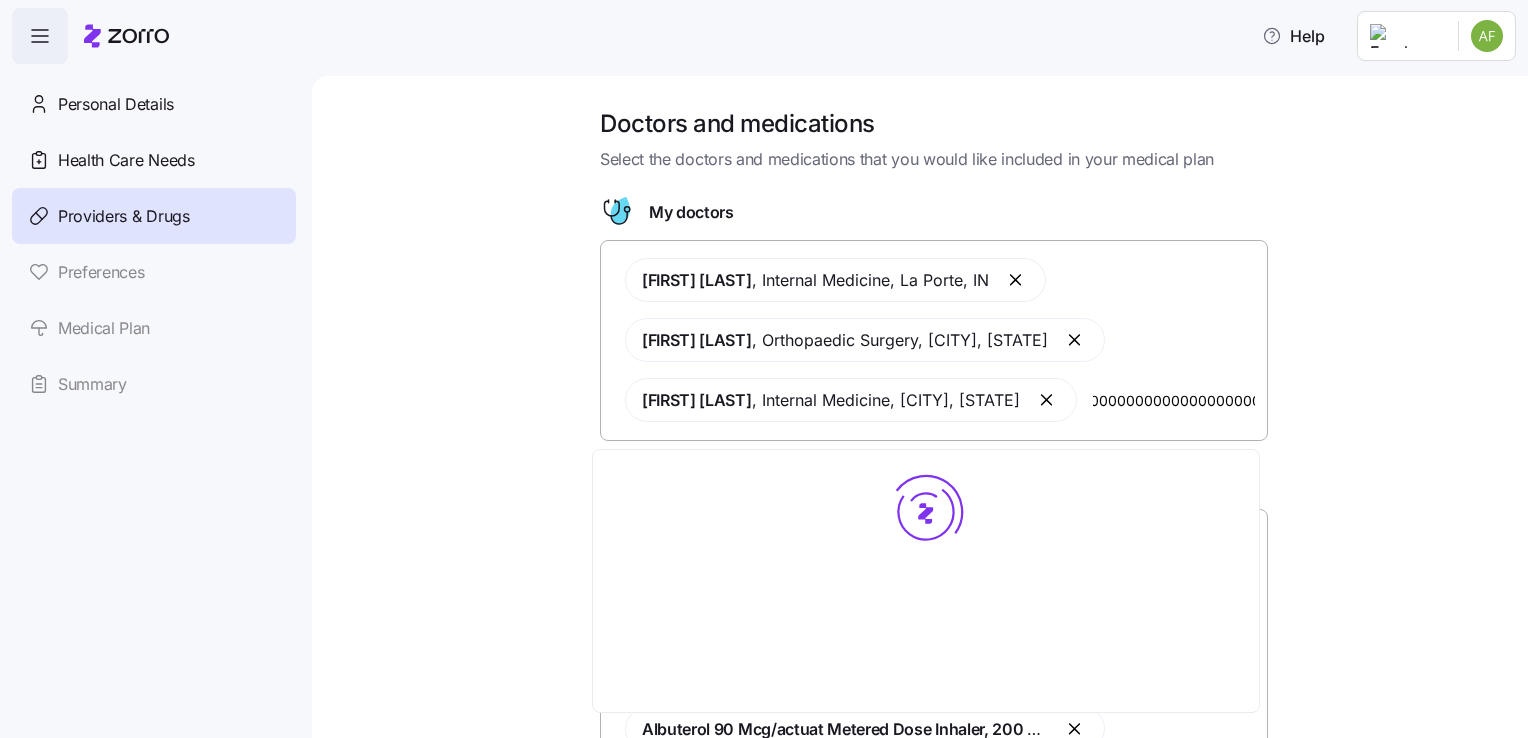 scroll, scrollTop: 0, scrollLeft: 3, axis: horizontal 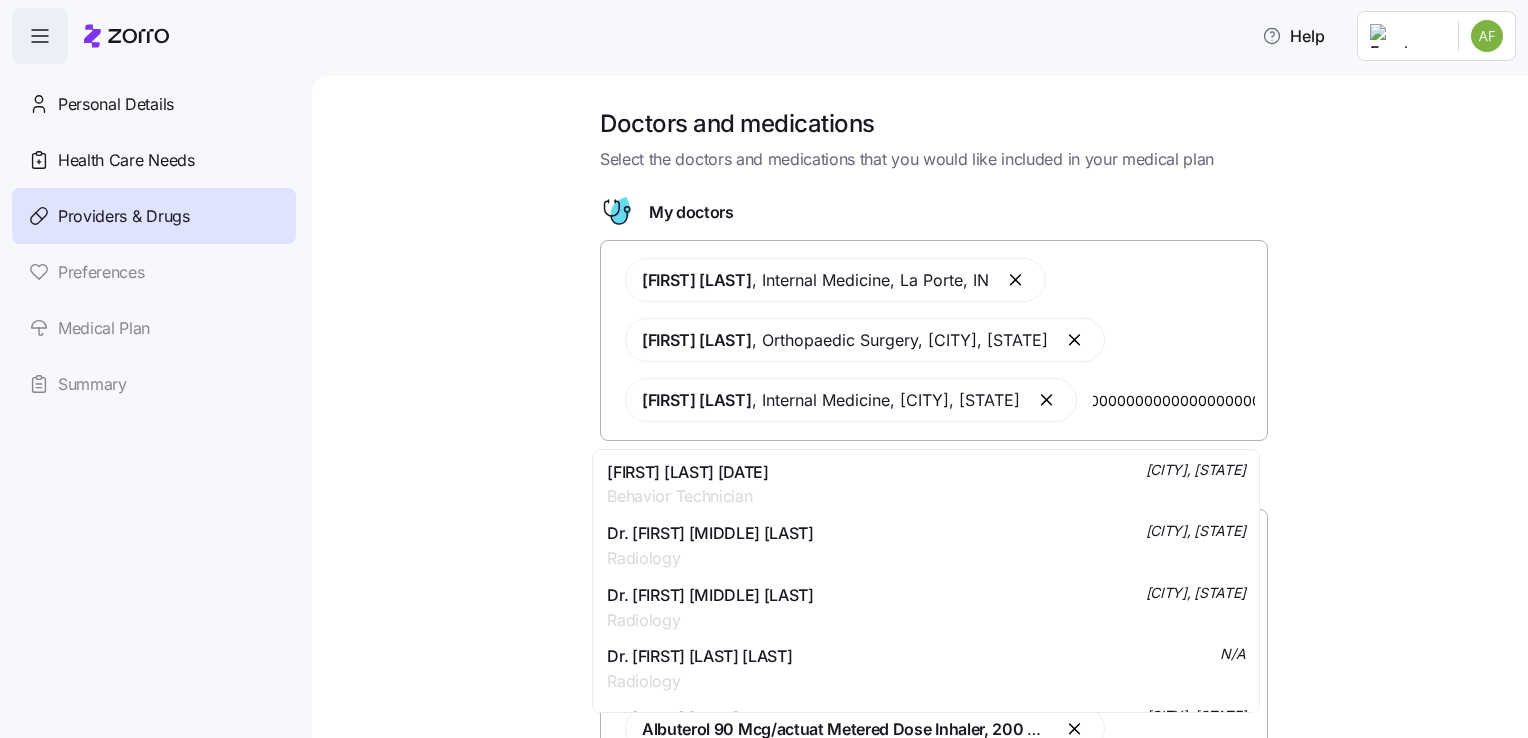 click on "Behavior Technician" at bounding box center [687, 496] 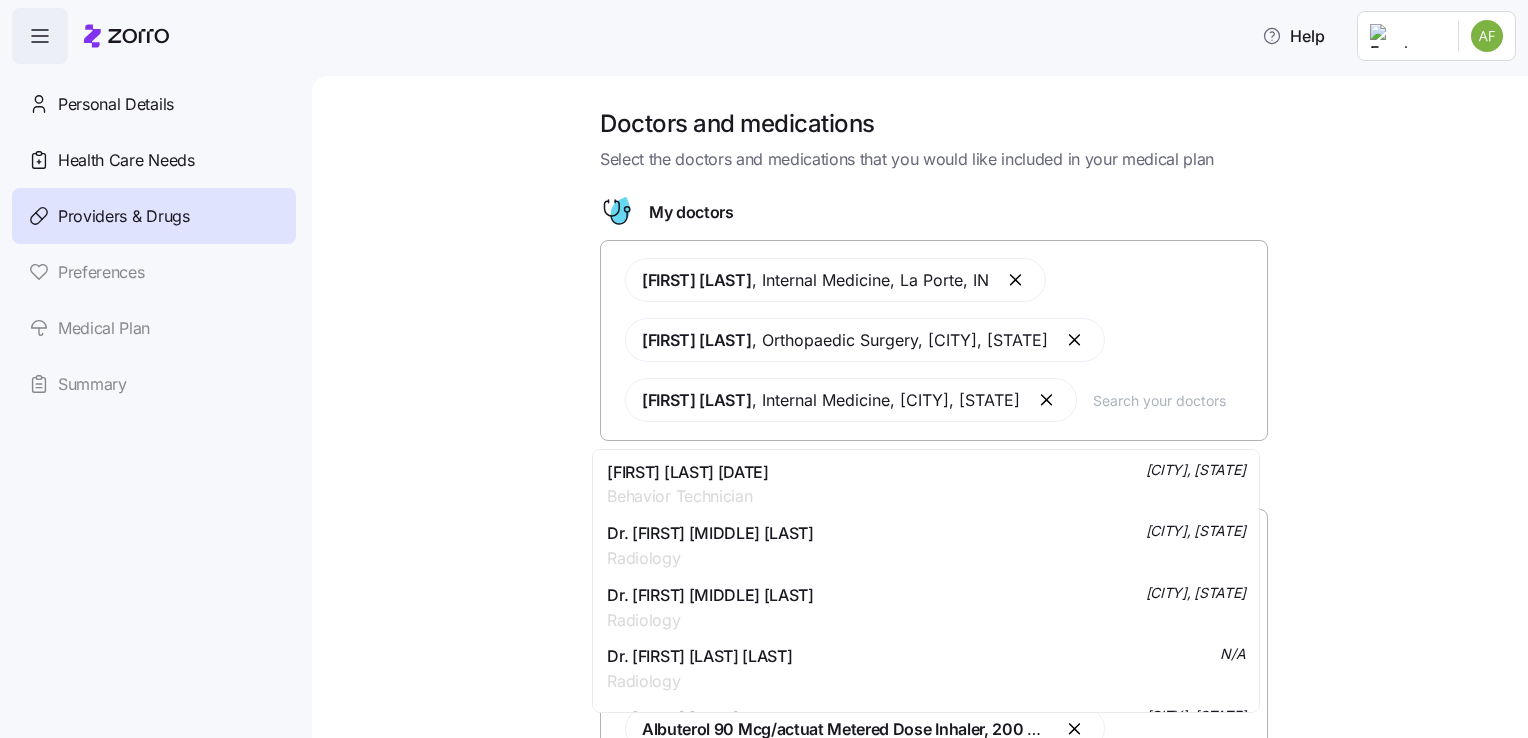 scroll, scrollTop: 0, scrollLeft: 0, axis: both 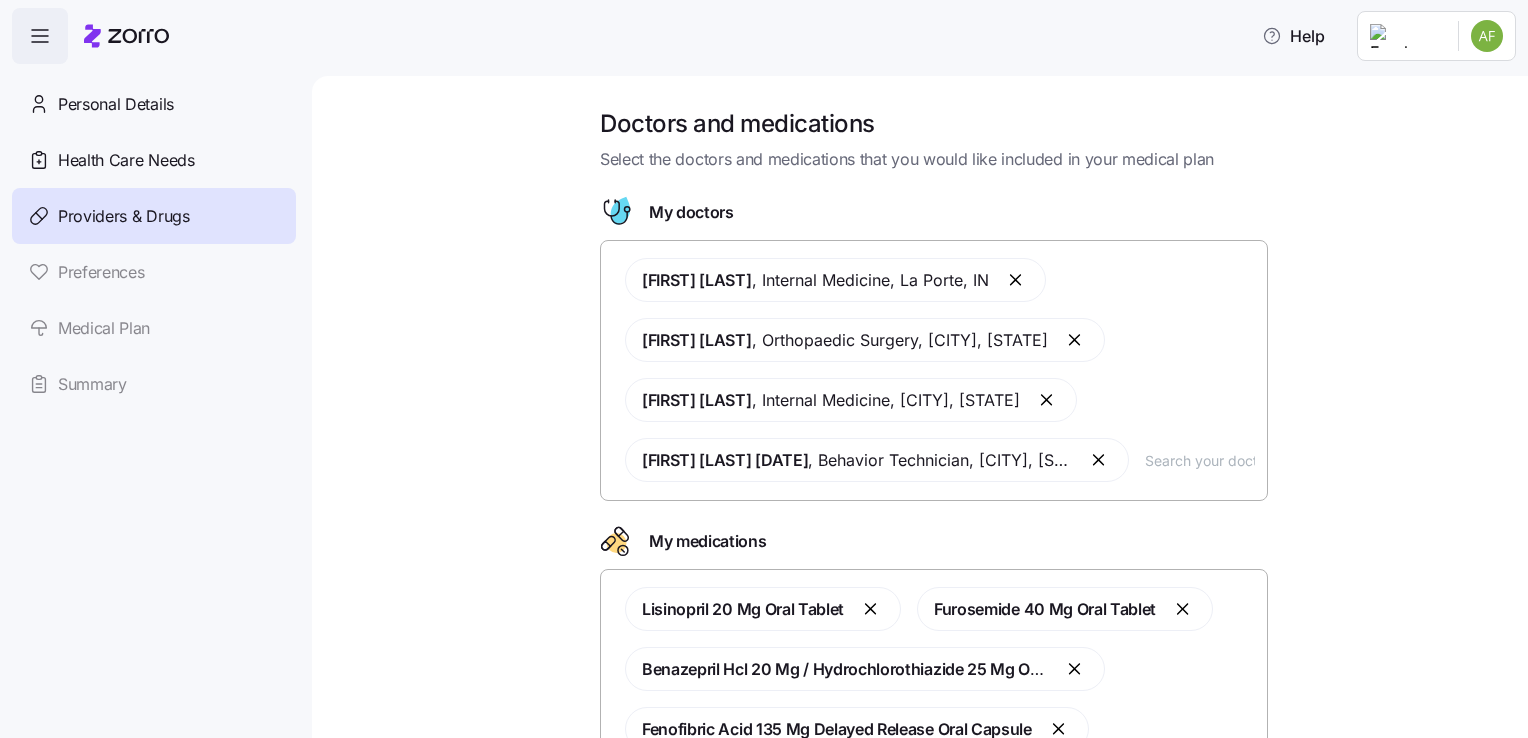 click at bounding box center [1100, 460] 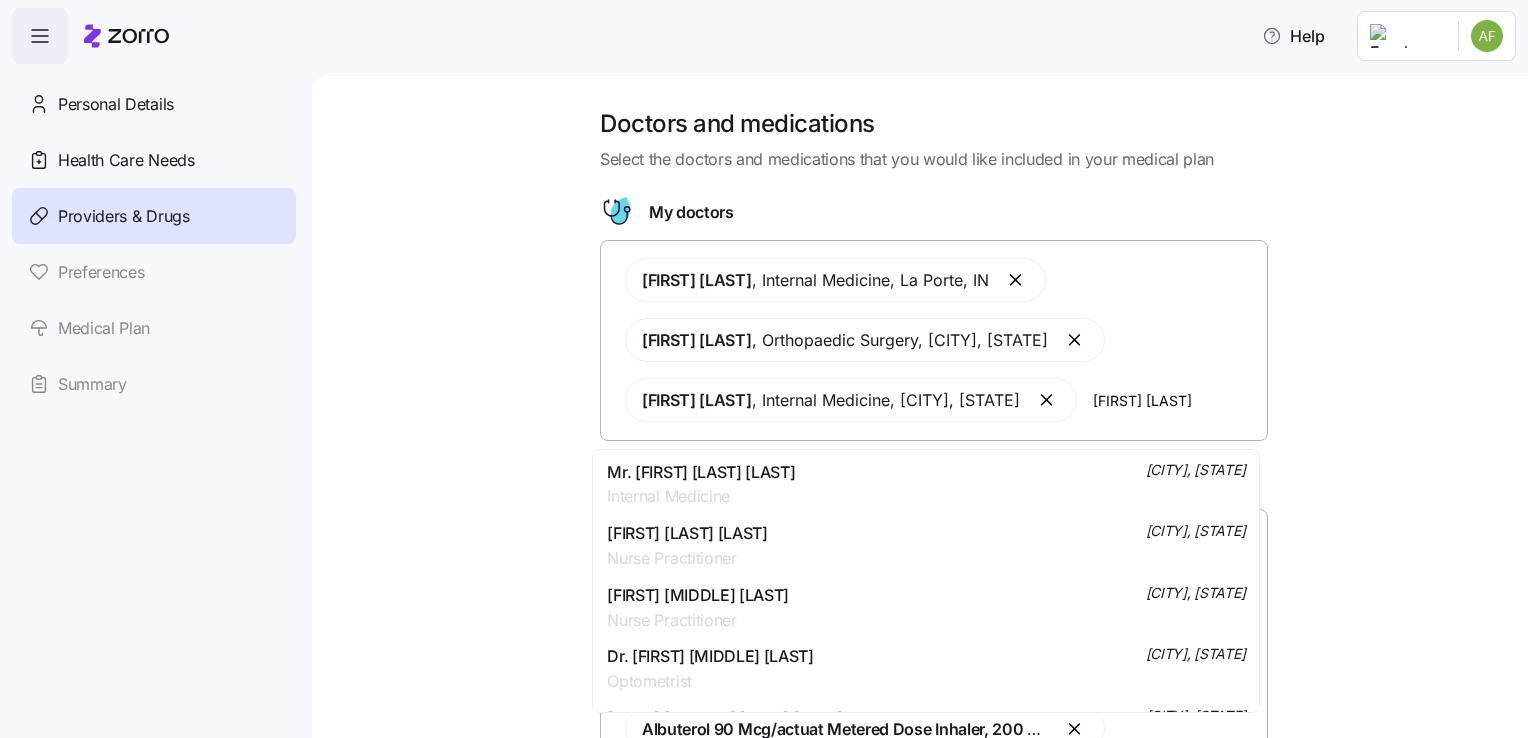 type on "[FIRST] [LAST]" 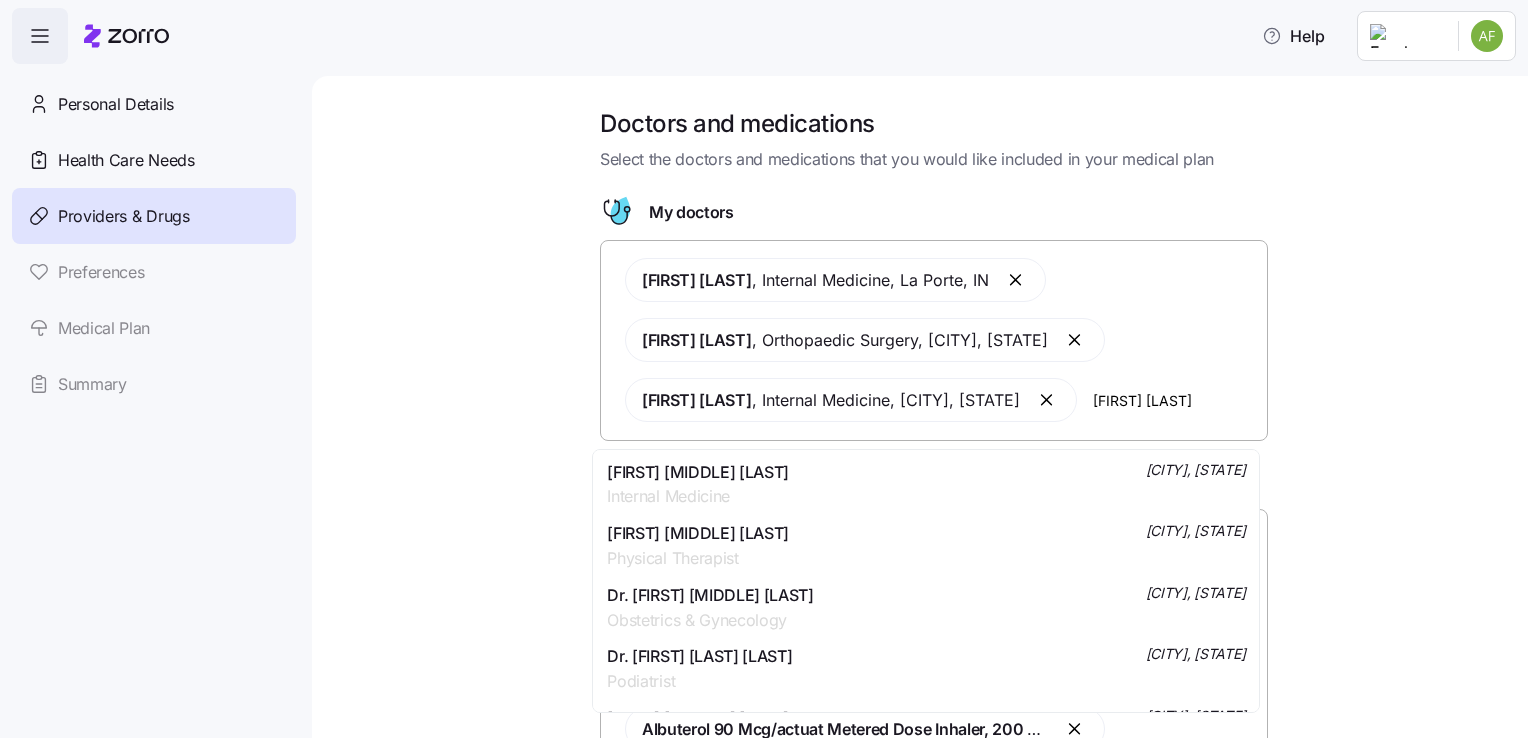 click on "[FIRST] [LAST] [LAST] [LAST] [CITY], [STATE]" at bounding box center [926, 485] 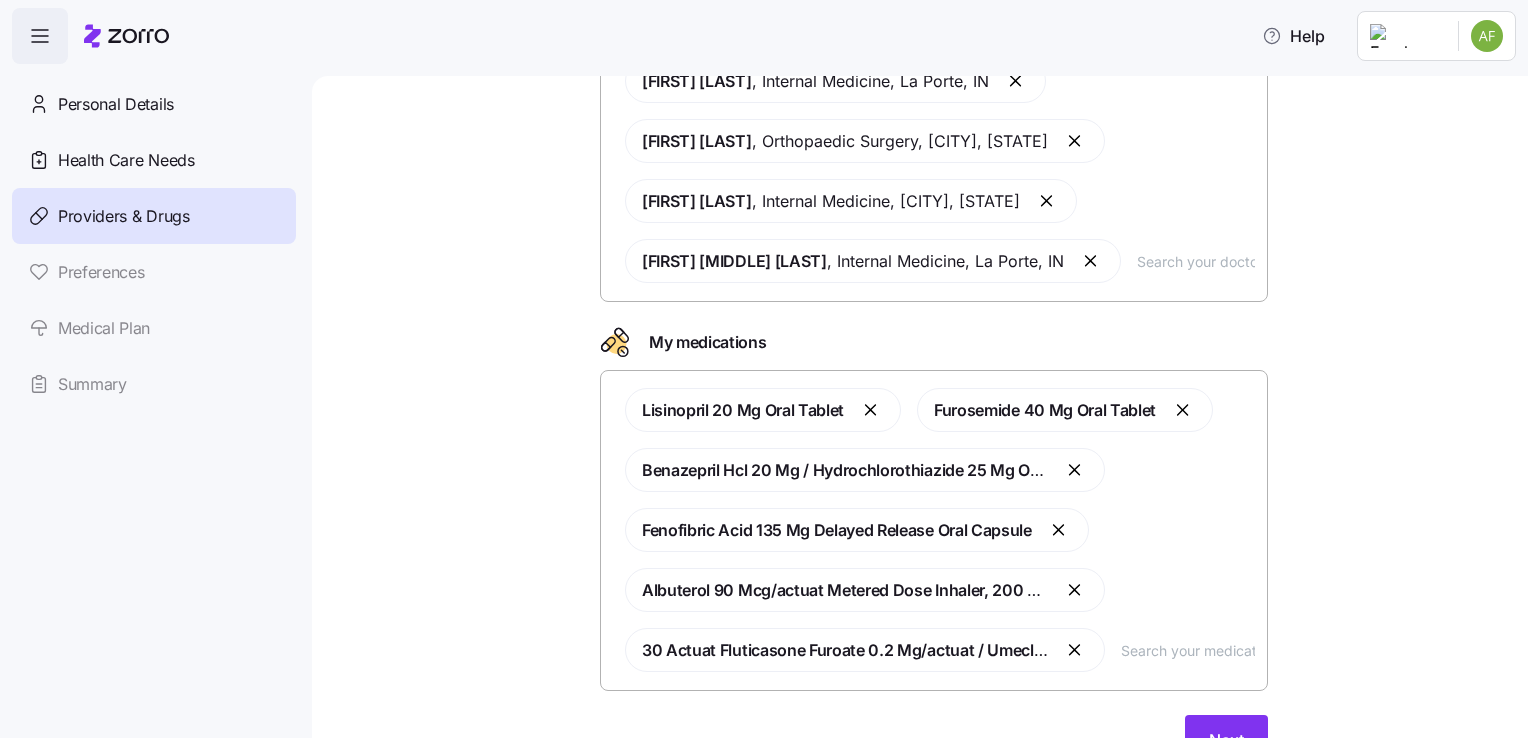 scroll, scrollTop: 296, scrollLeft: 0, axis: vertical 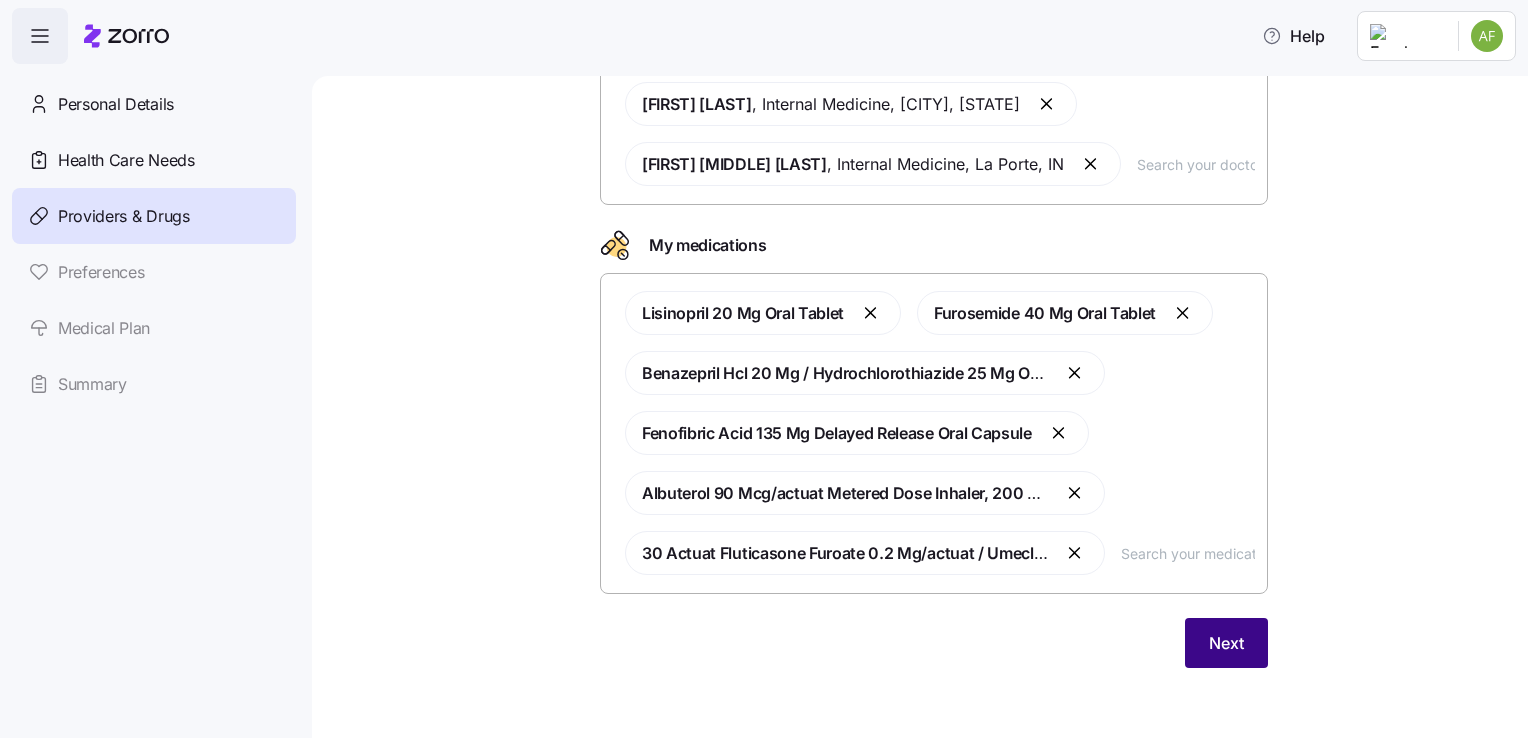click on "Next" at bounding box center [1226, 643] 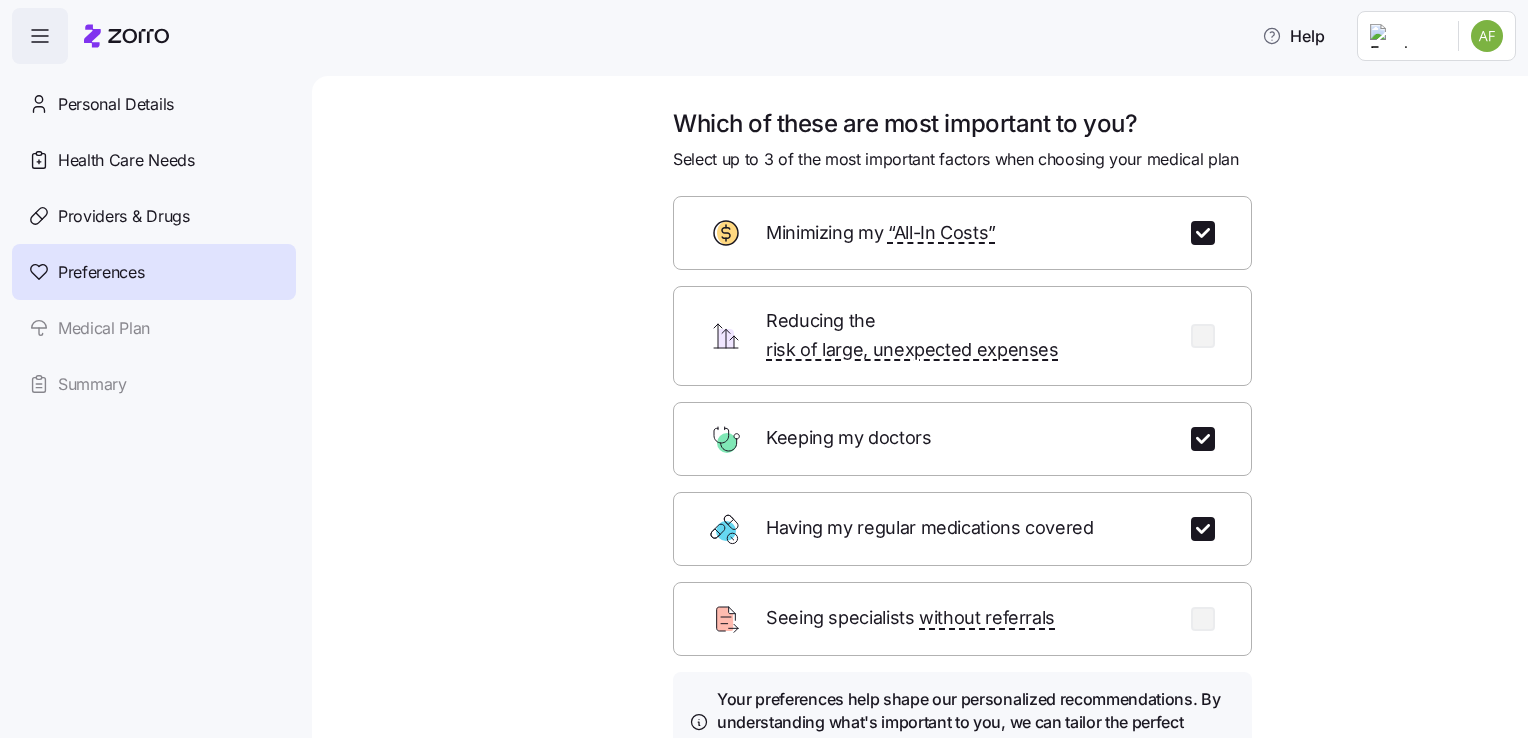 scroll, scrollTop: 173, scrollLeft: 0, axis: vertical 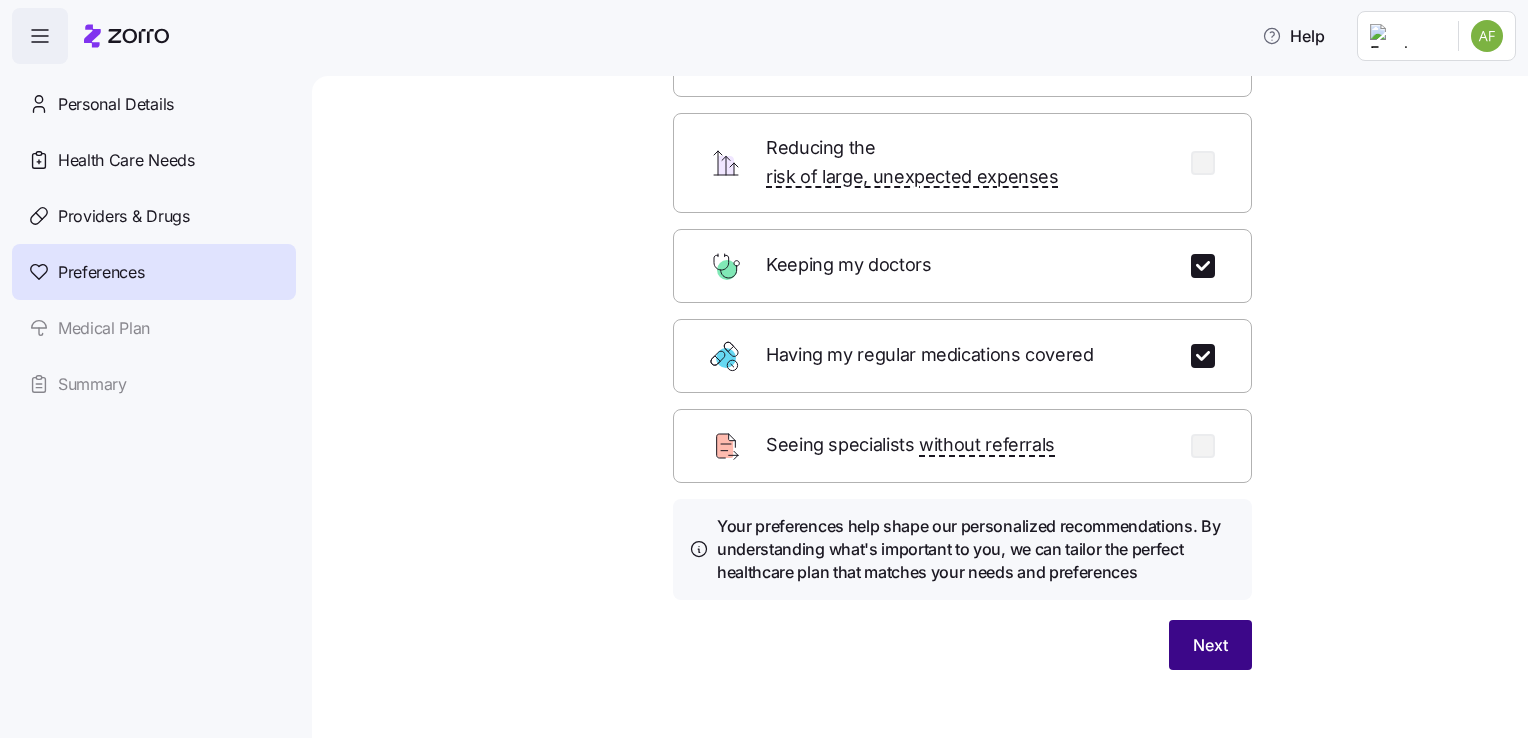 click on "Next" at bounding box center [1210, 645] 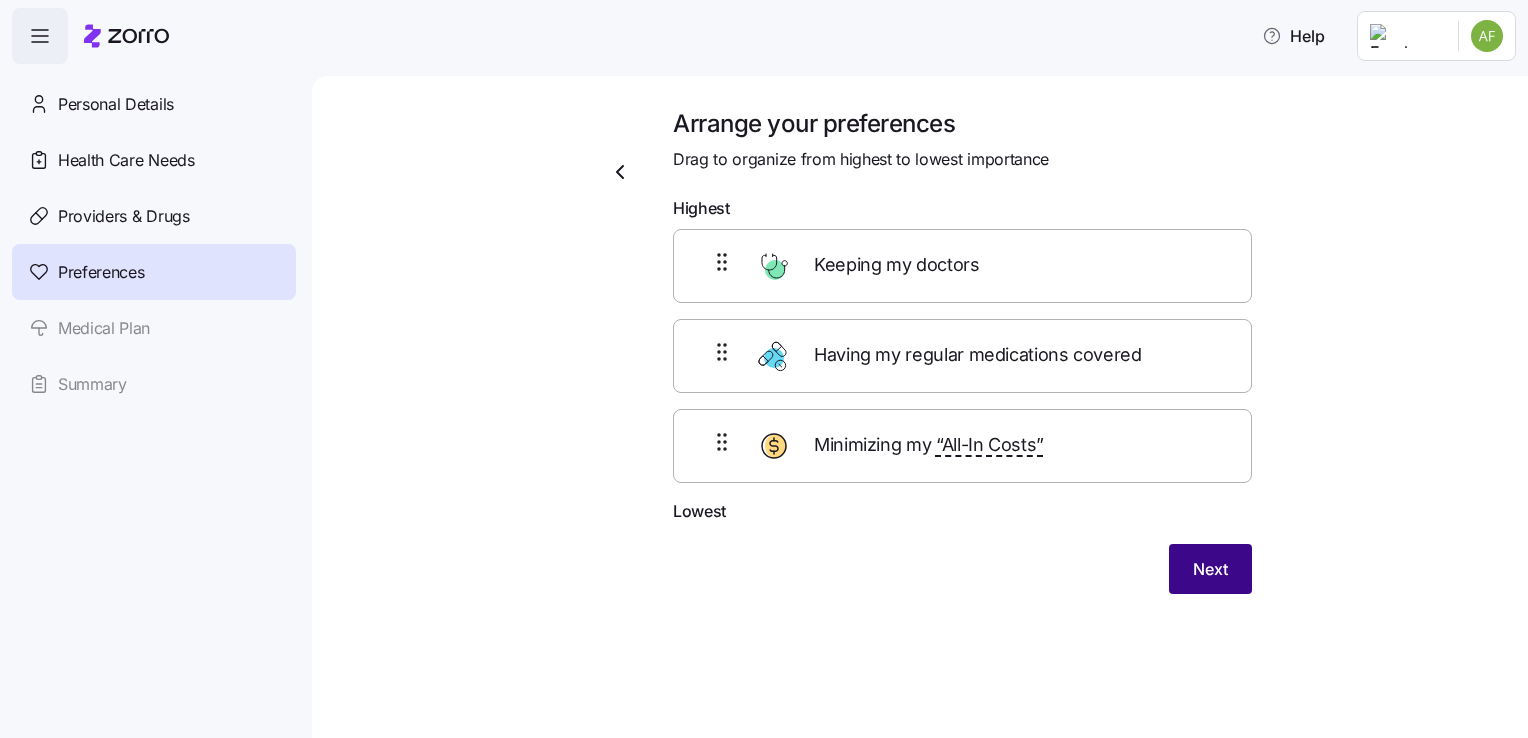 scroll, scrollTop: 0, scrollLeft: 0, axis: both 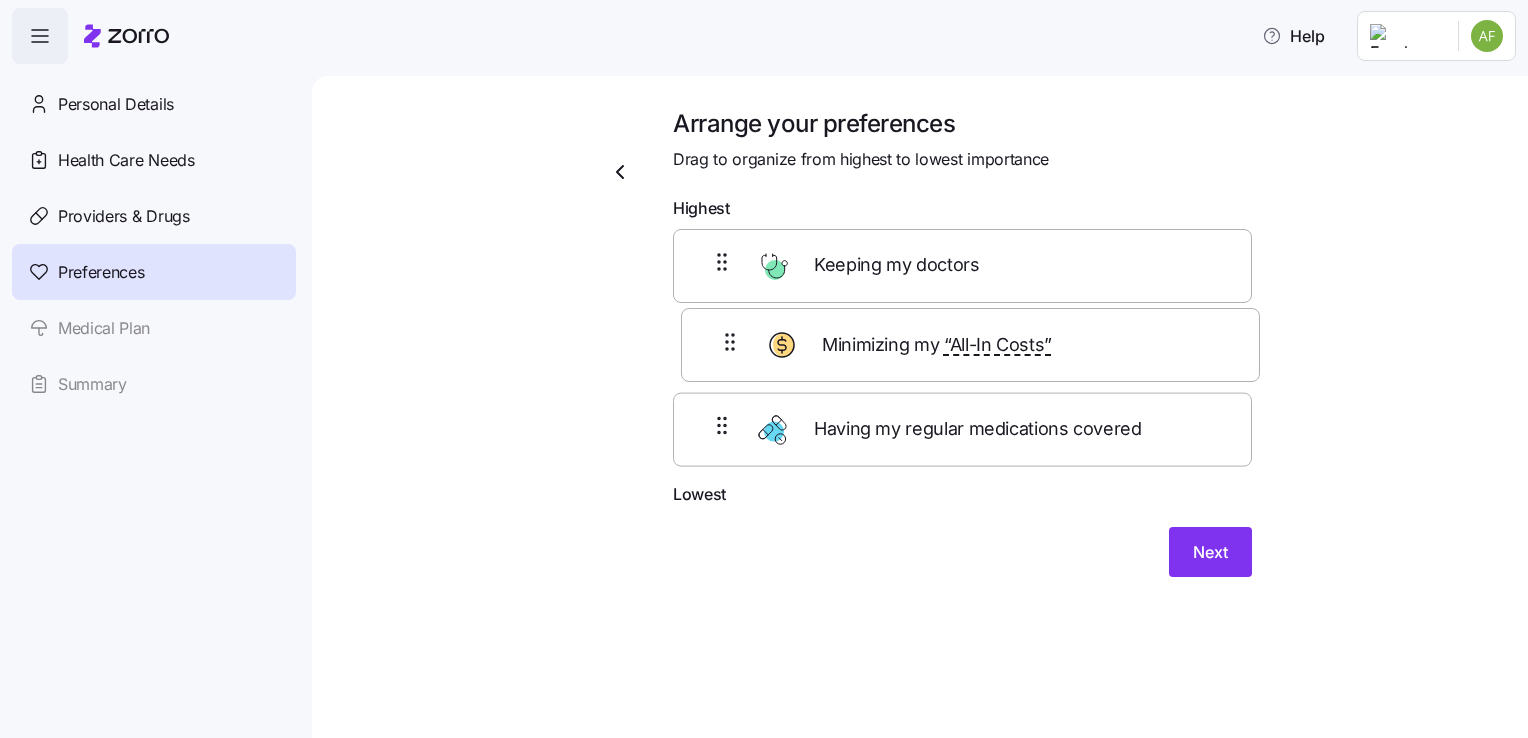 drag, startPoint x: 860, startPoint y: 460, endPoint x: 869, endPoint y: 353, distance: 107.37784 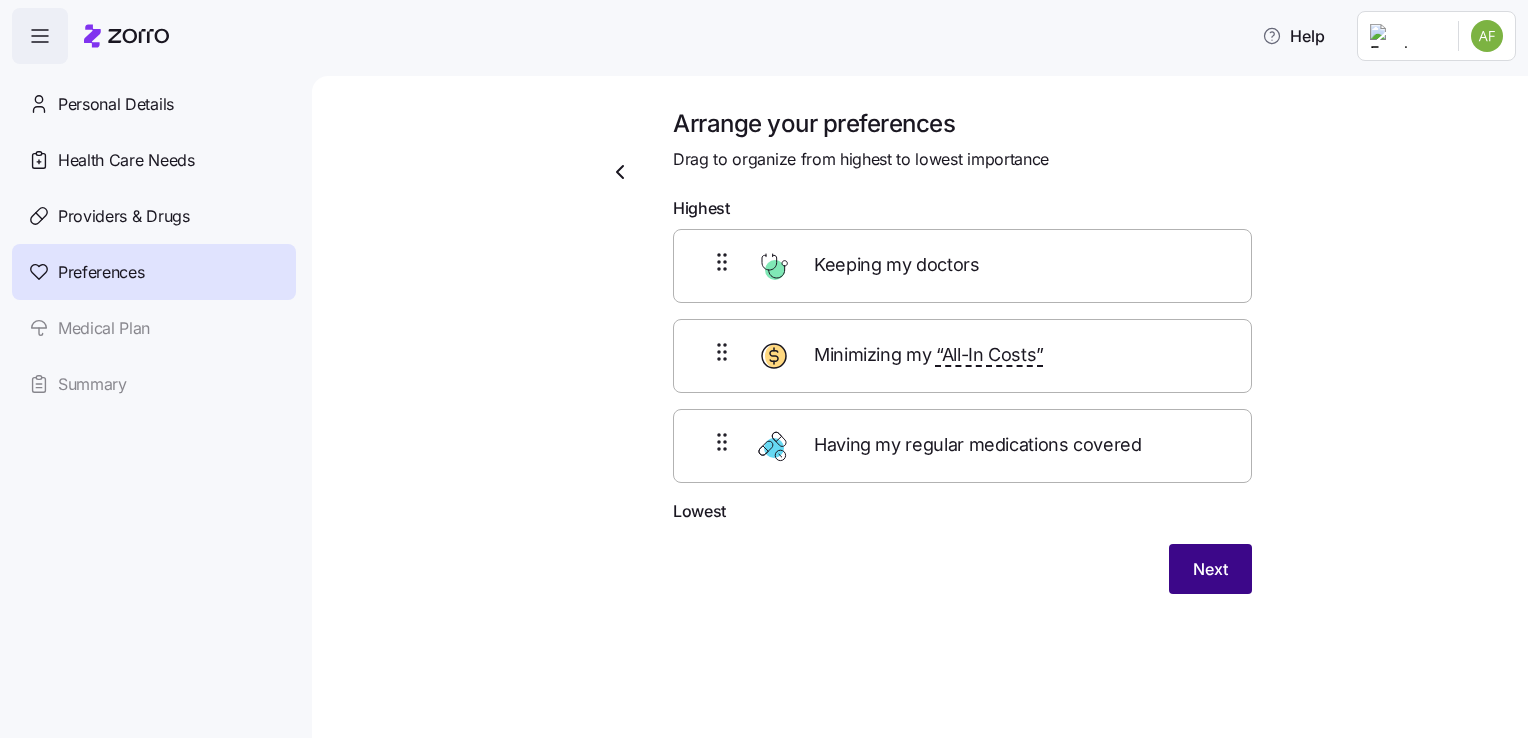 click on "Next" at bounding box center (1210, 569) 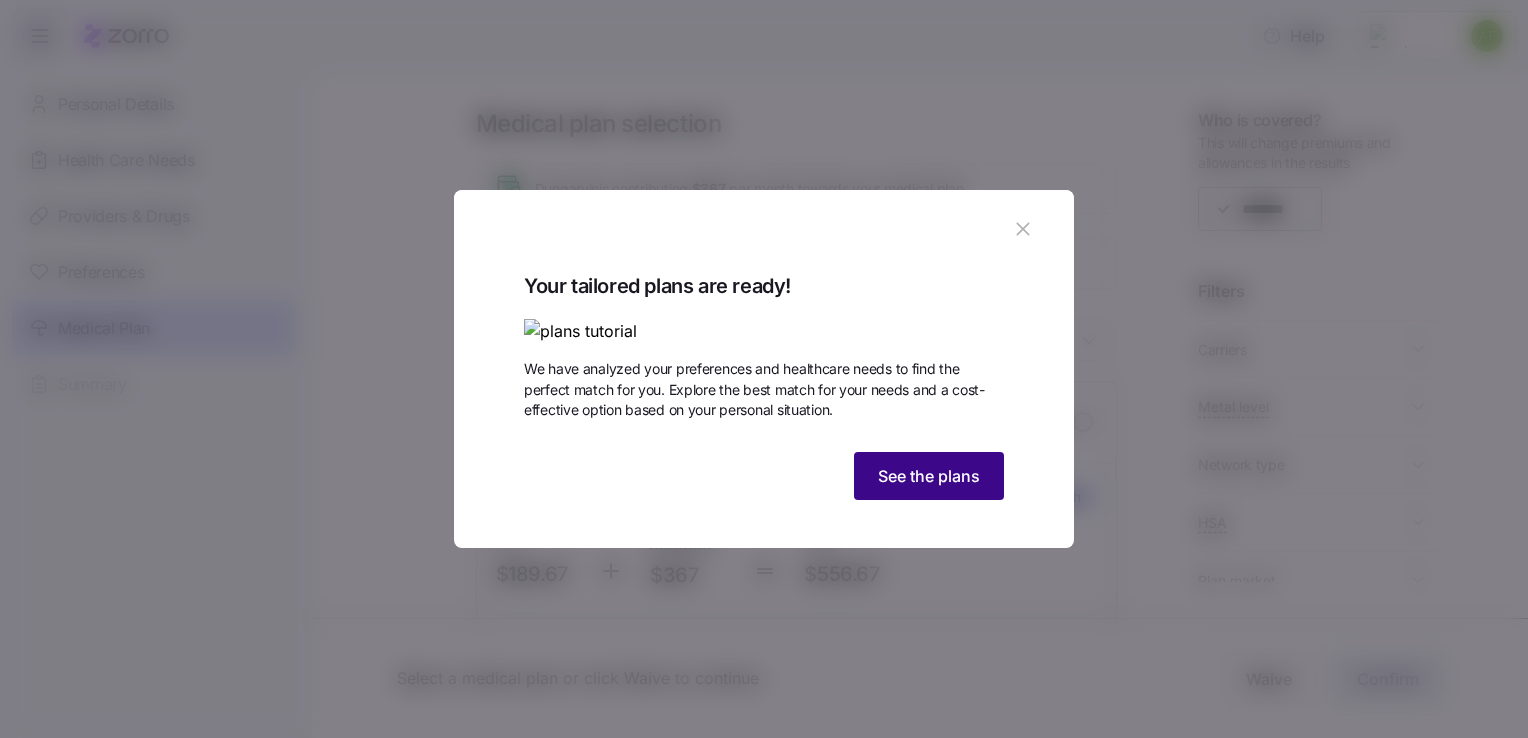 click on "See the plans" at bounding box center (929, 476) 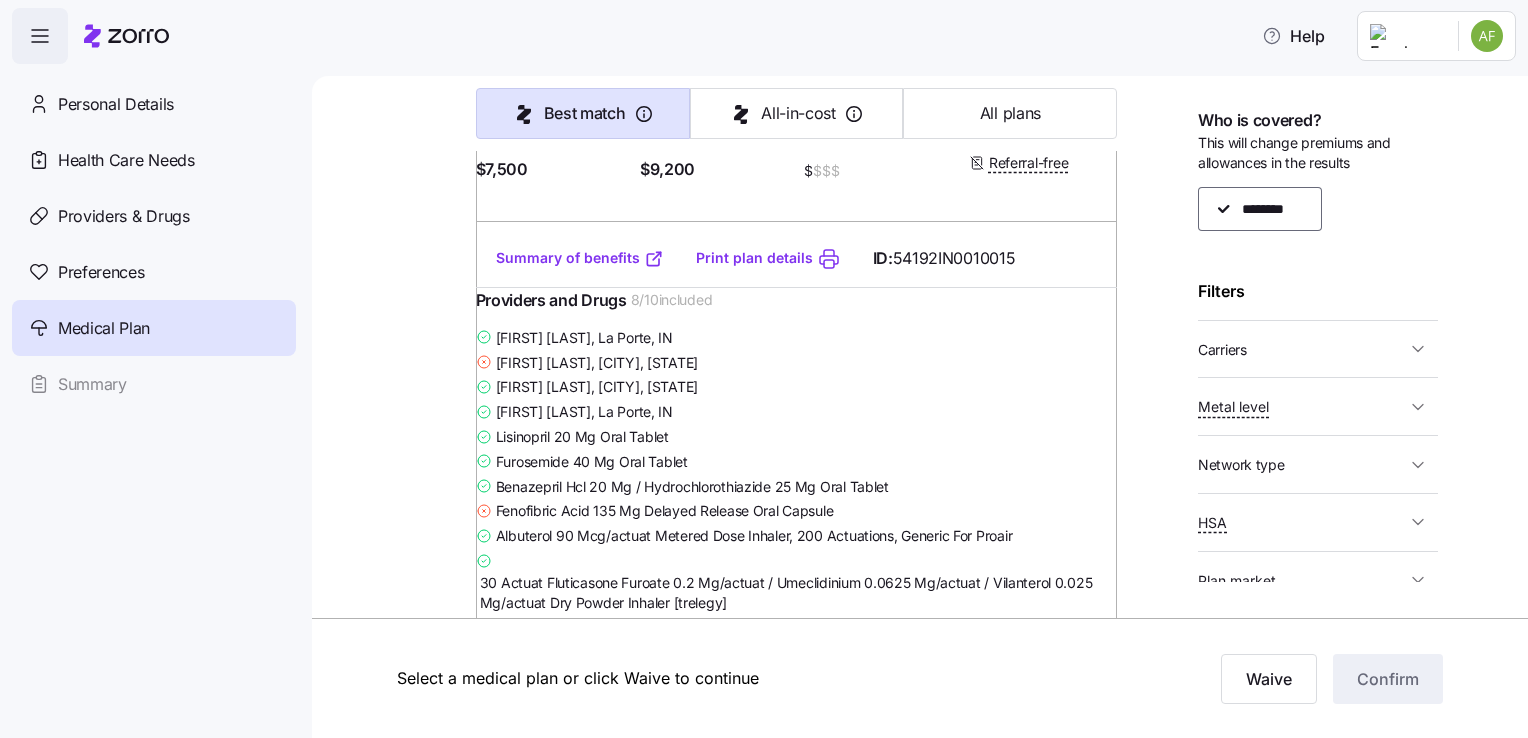 scroll, scrollTop: 6679, scrollLeft: 0, axis: vertical 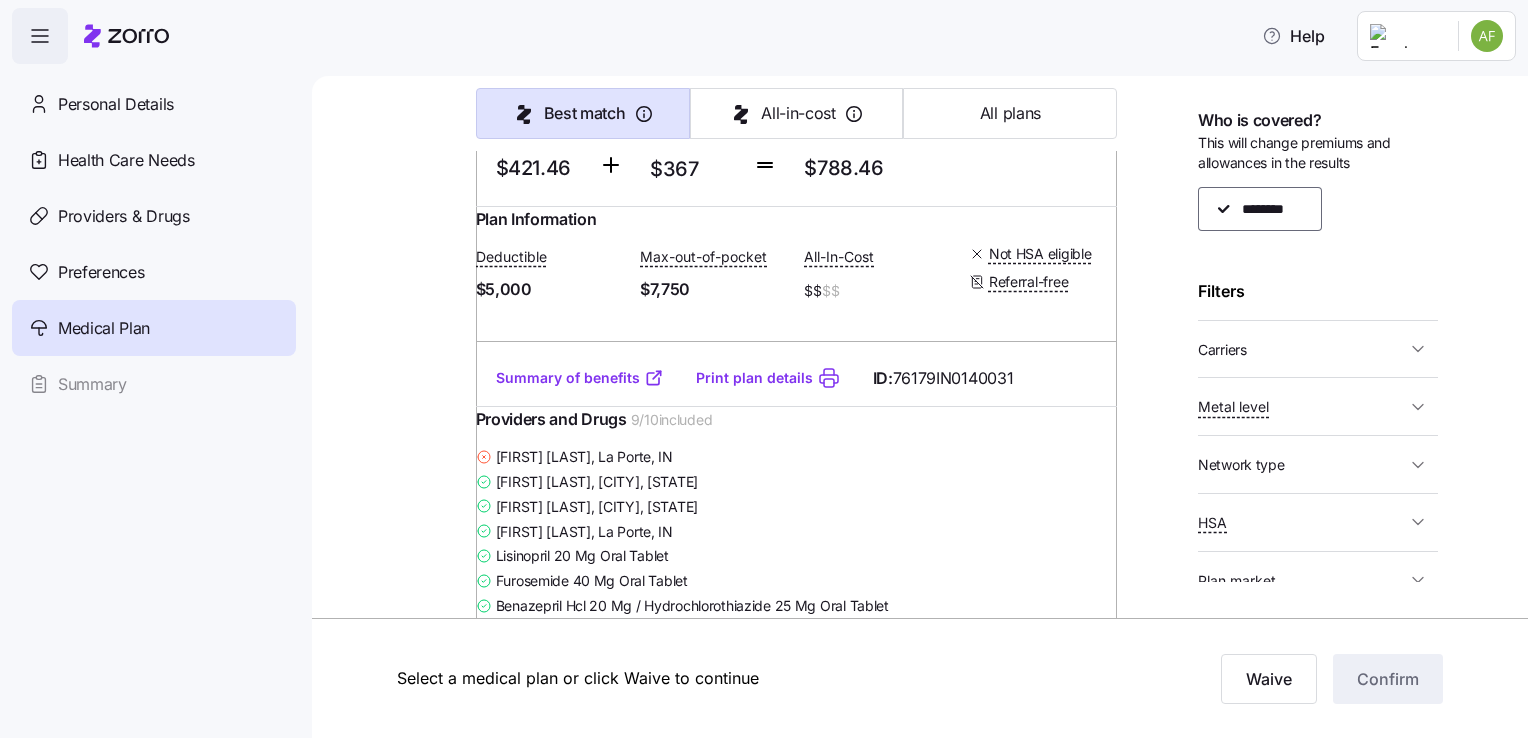 click on "Summary of benefits" at bounding box center [580, -2228] 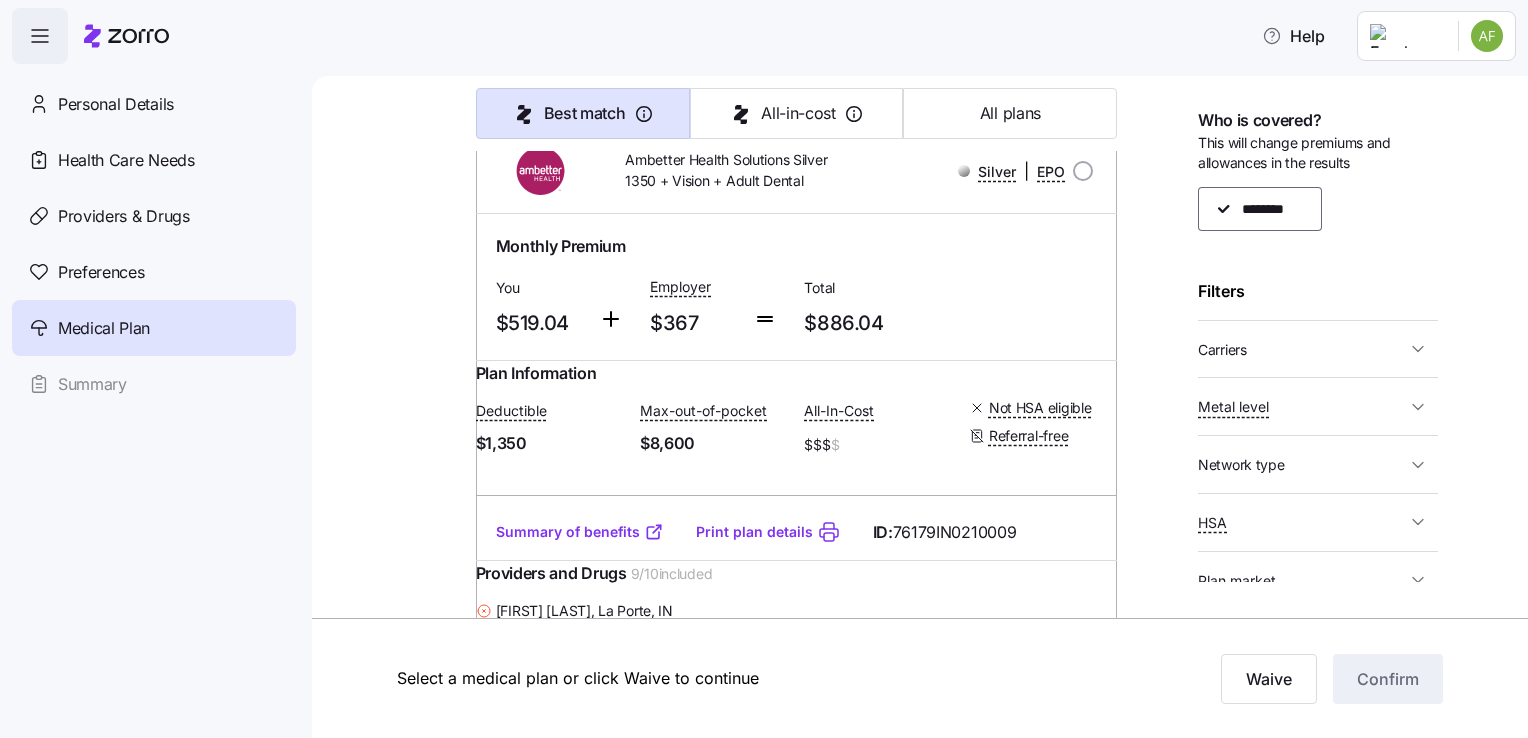 scroll, scrollTop: 56212, scrollLeft: 0, axis: vertical 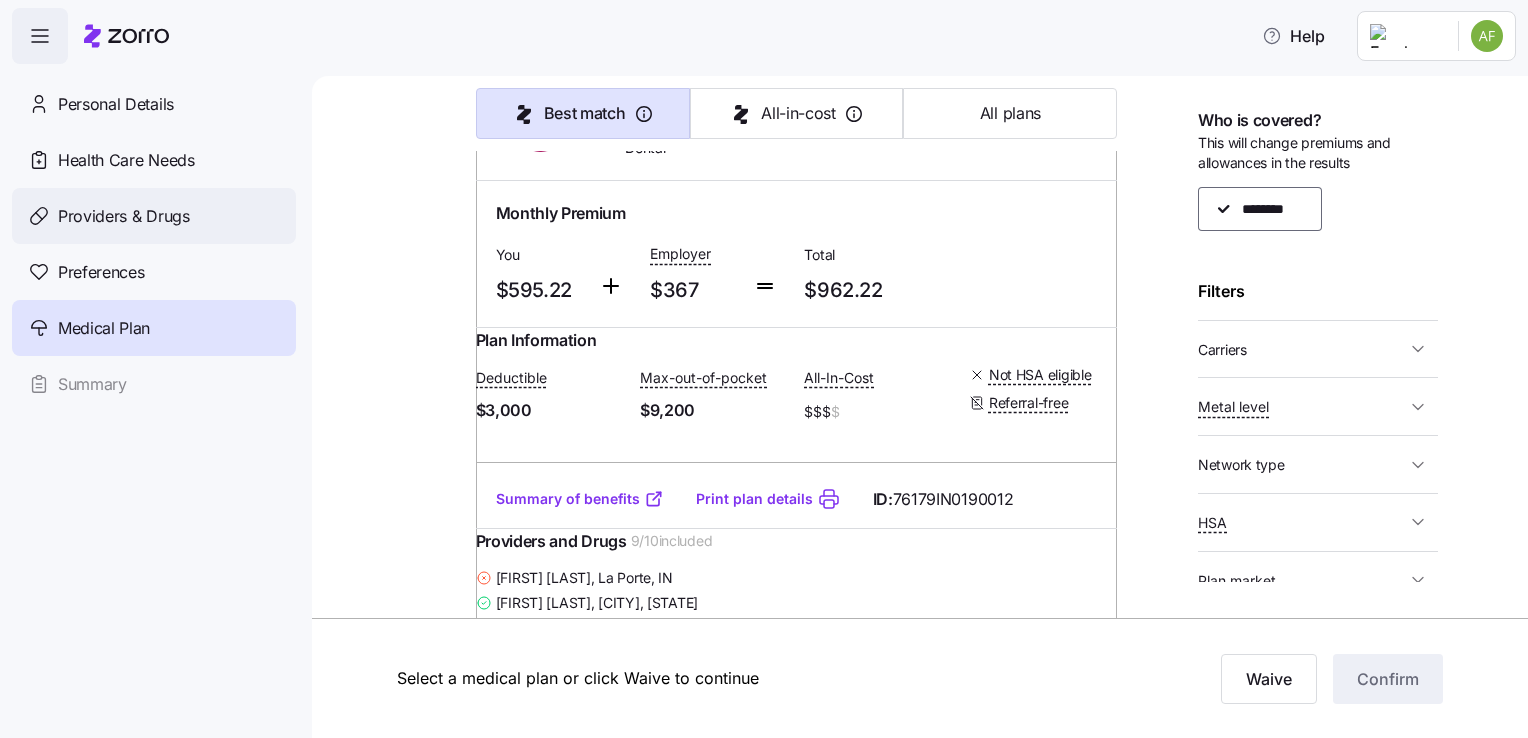 click on "Providers & Drugs" at bounding box center (124, 216) 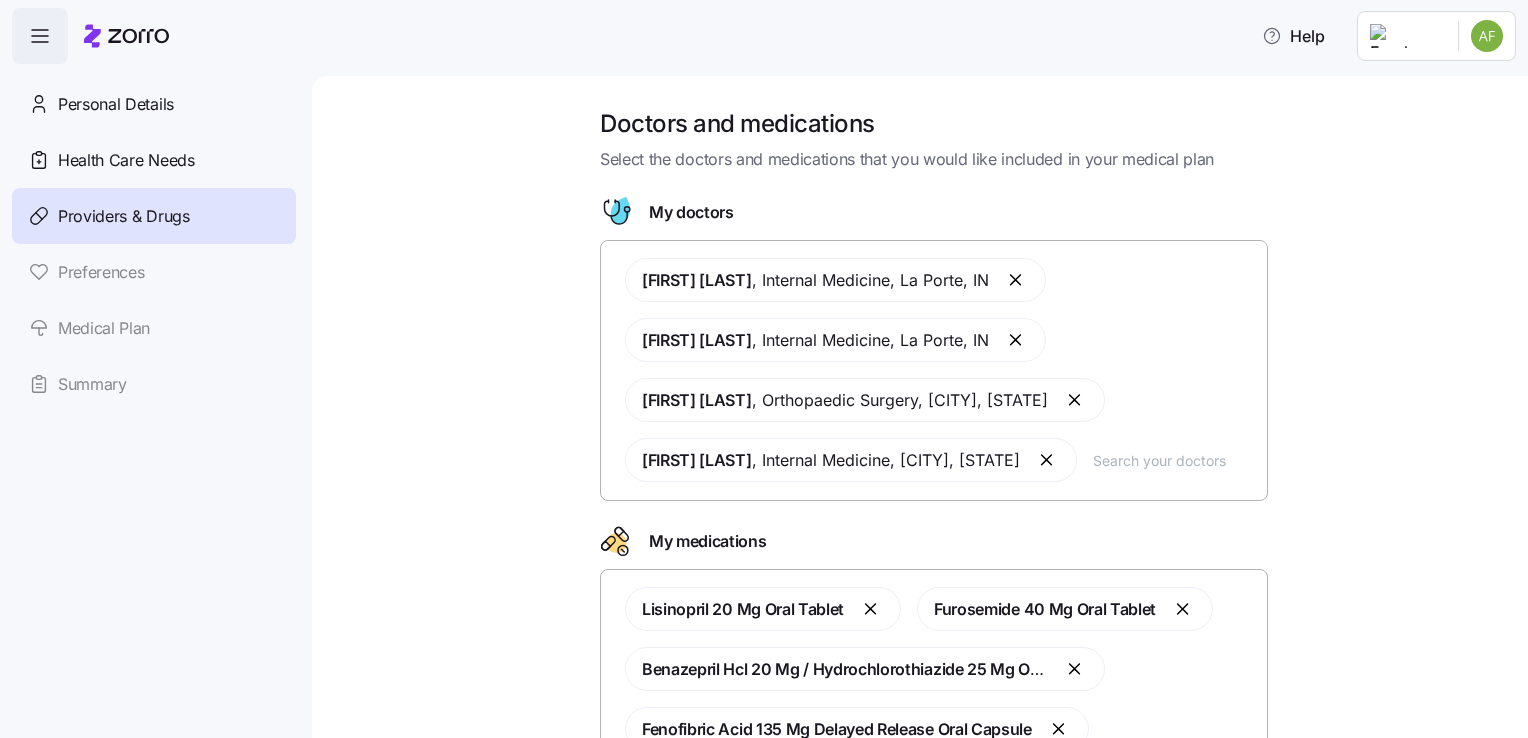 click at bounding box center (1174, 460) 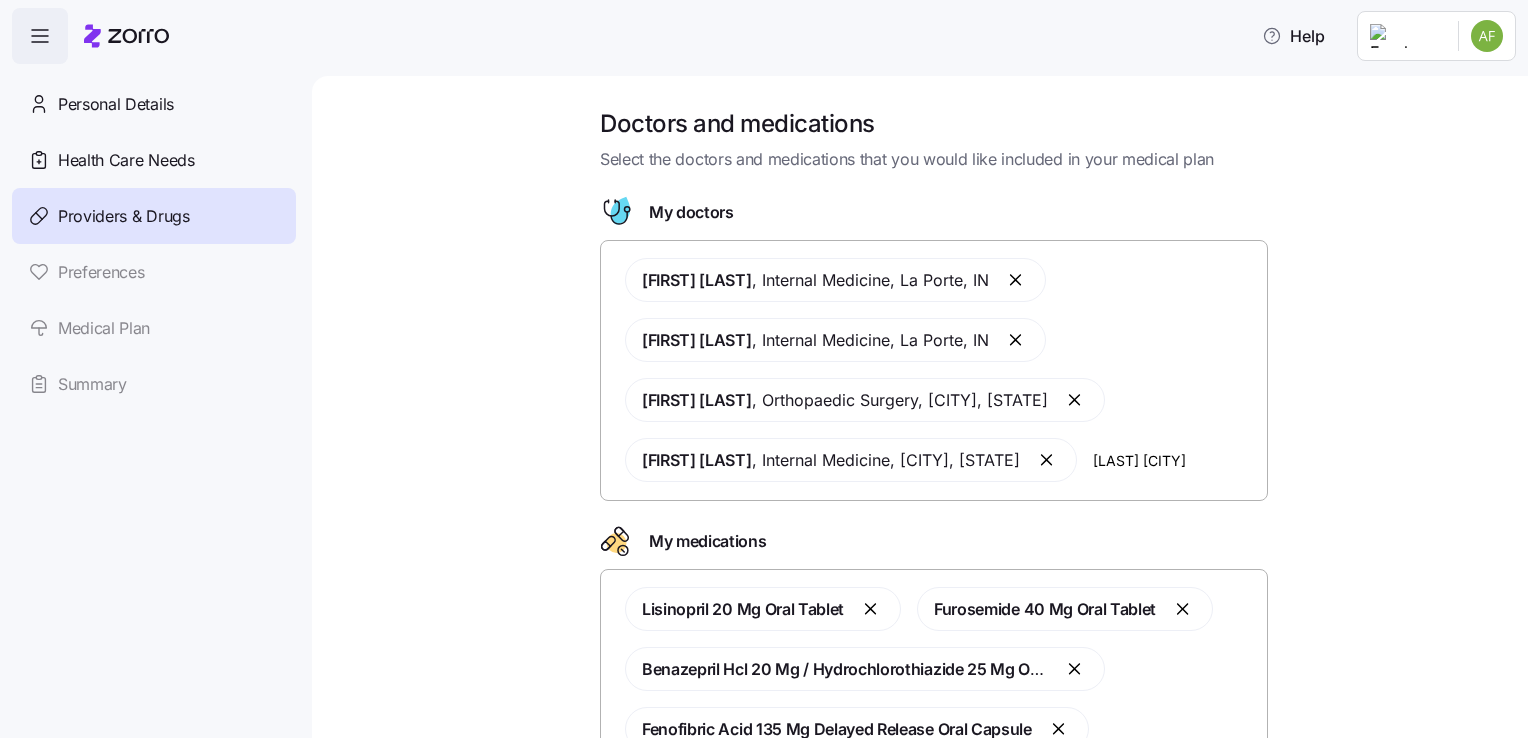 click on "[LAST], [CITY] [STATE] [LAST], [CITY] [STATE] [LAST], [CITY] [STATE] [LAST] [CITY]" at bounding box center (934, 370) 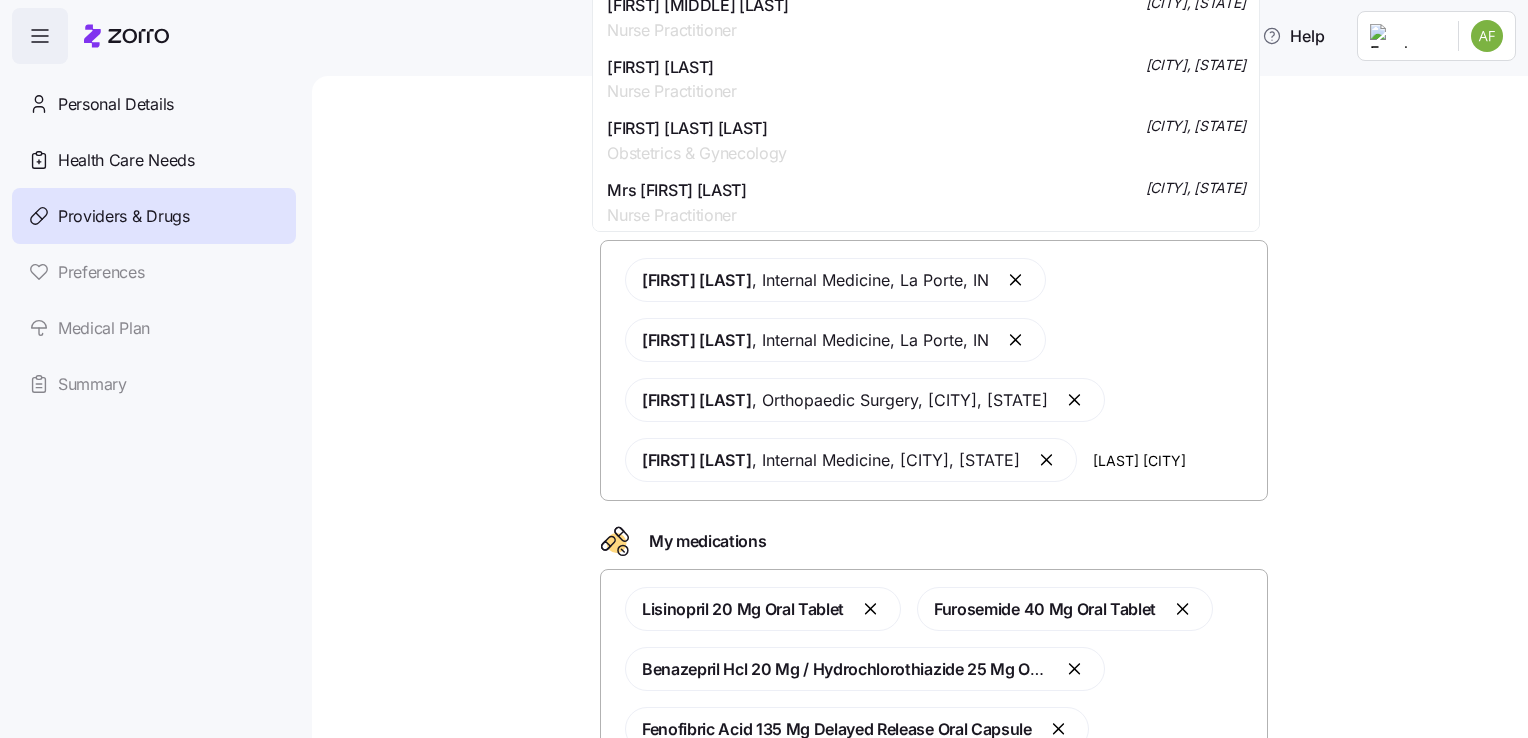 scroll, scrollTop: 0, scrollLeft: 0, axis: both 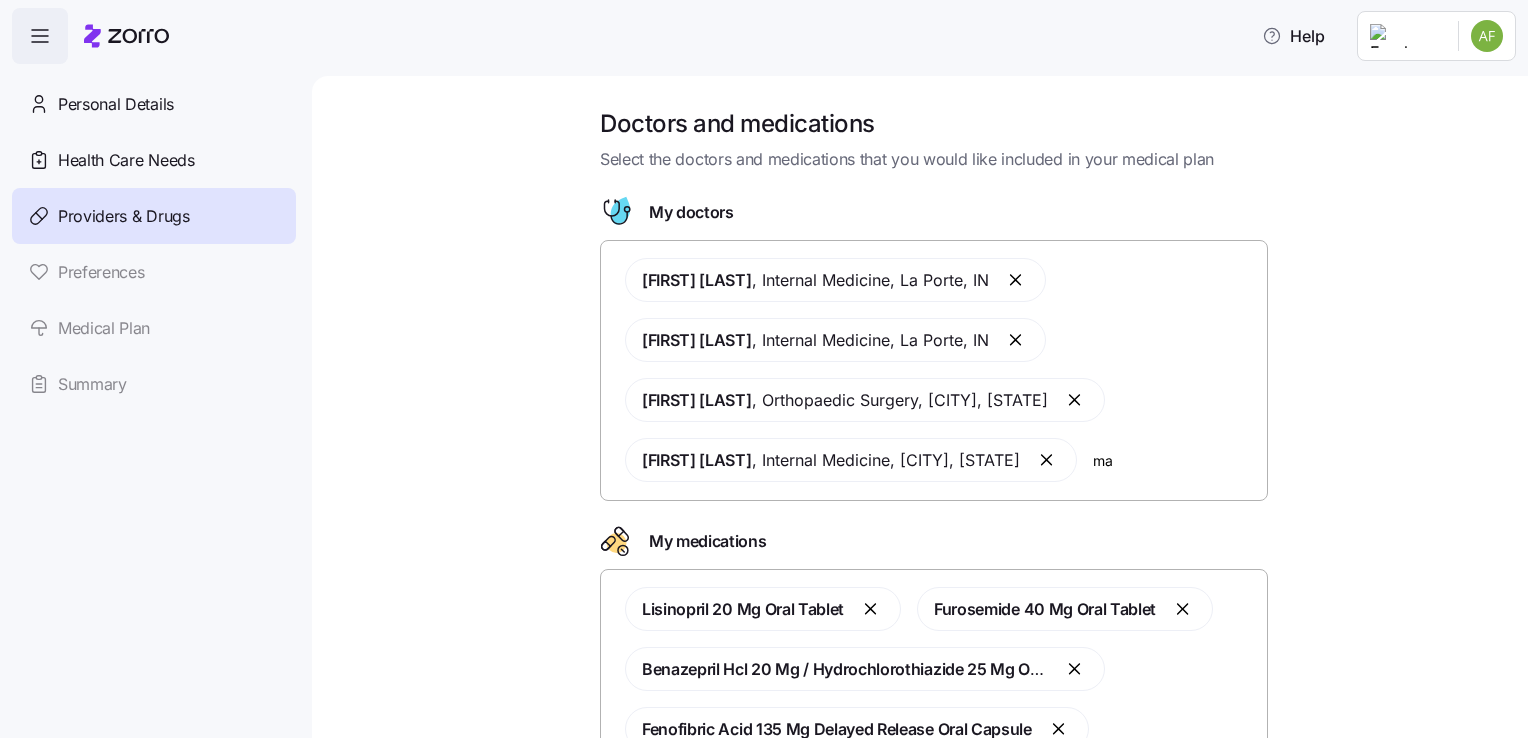 type on "m" 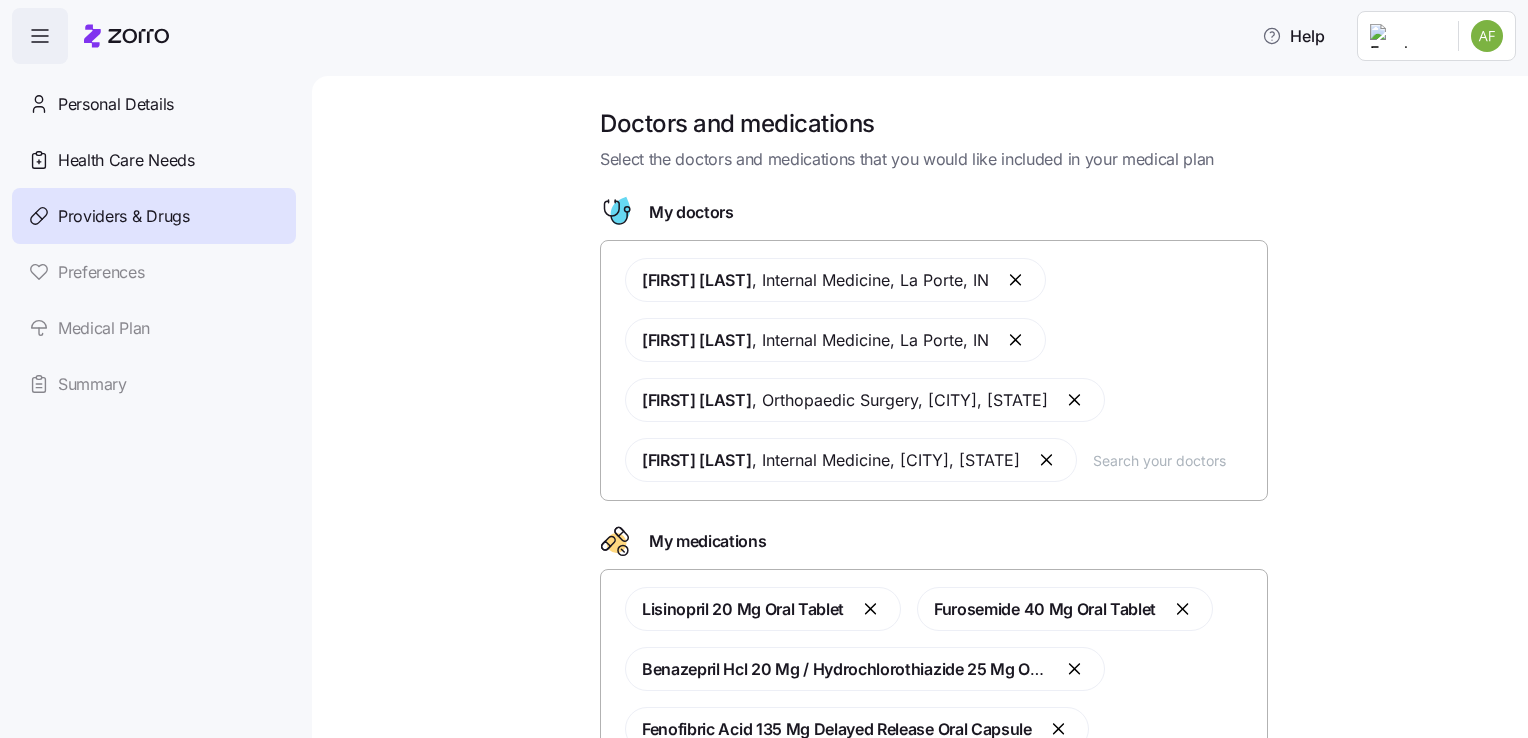 click at bounding box center (1017, 340) 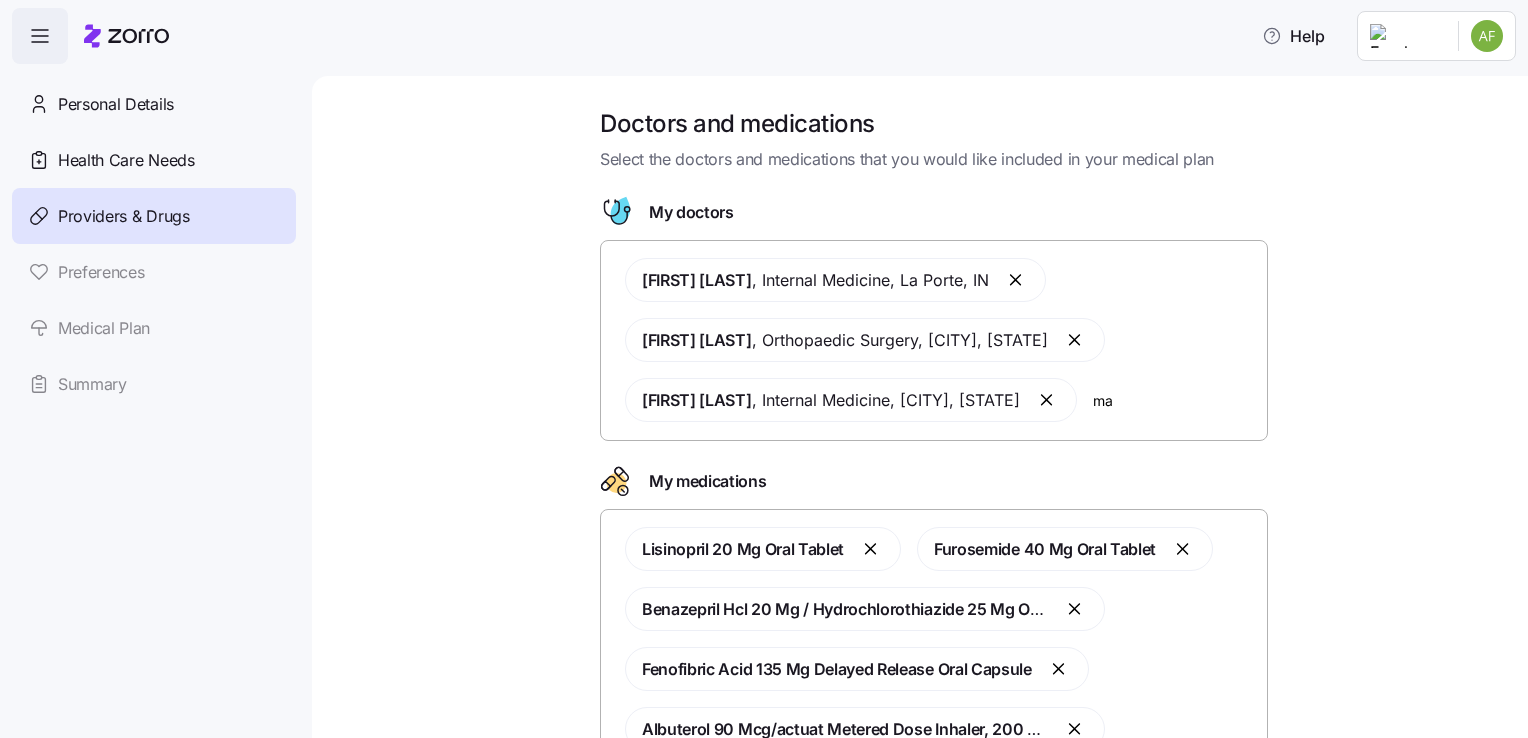 type on "m" 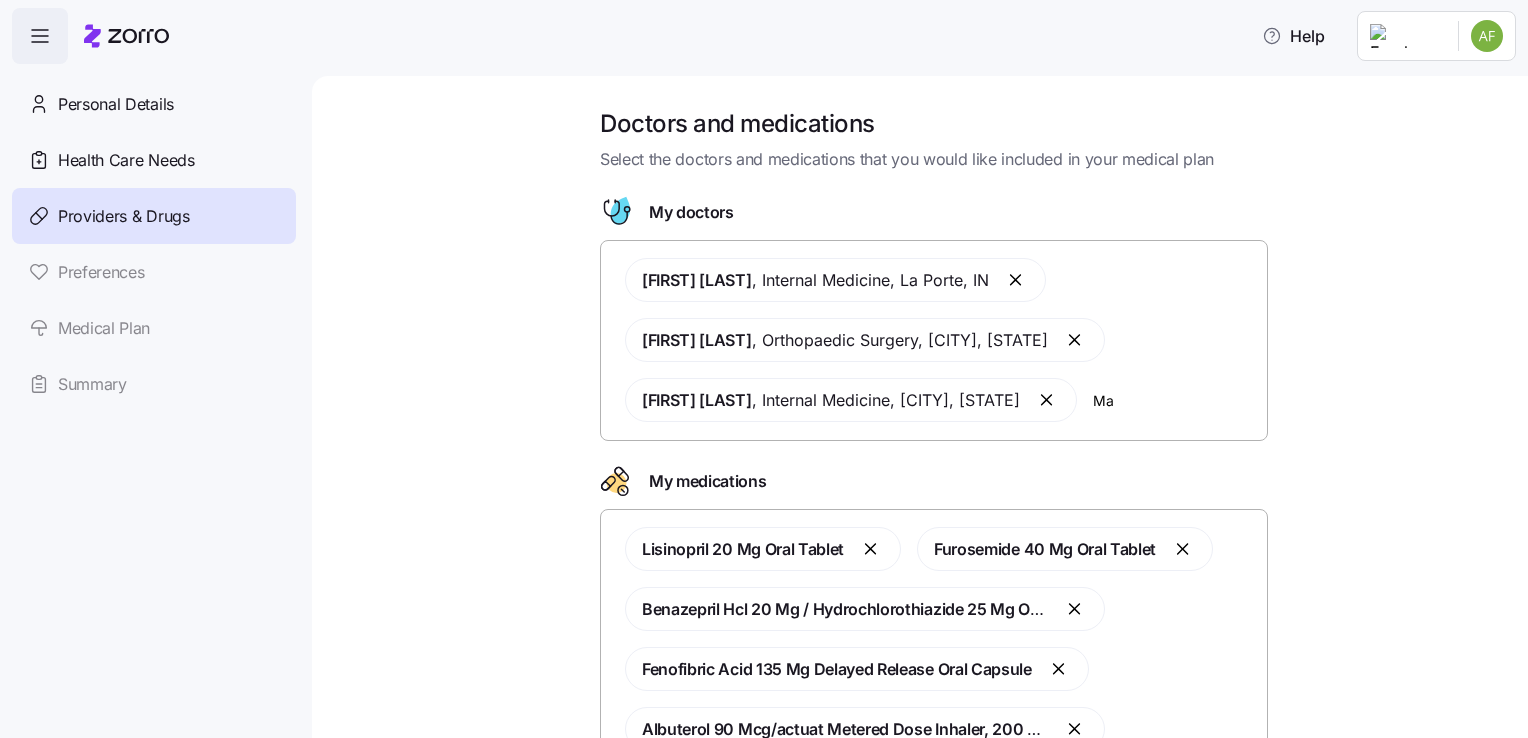 type on "M" 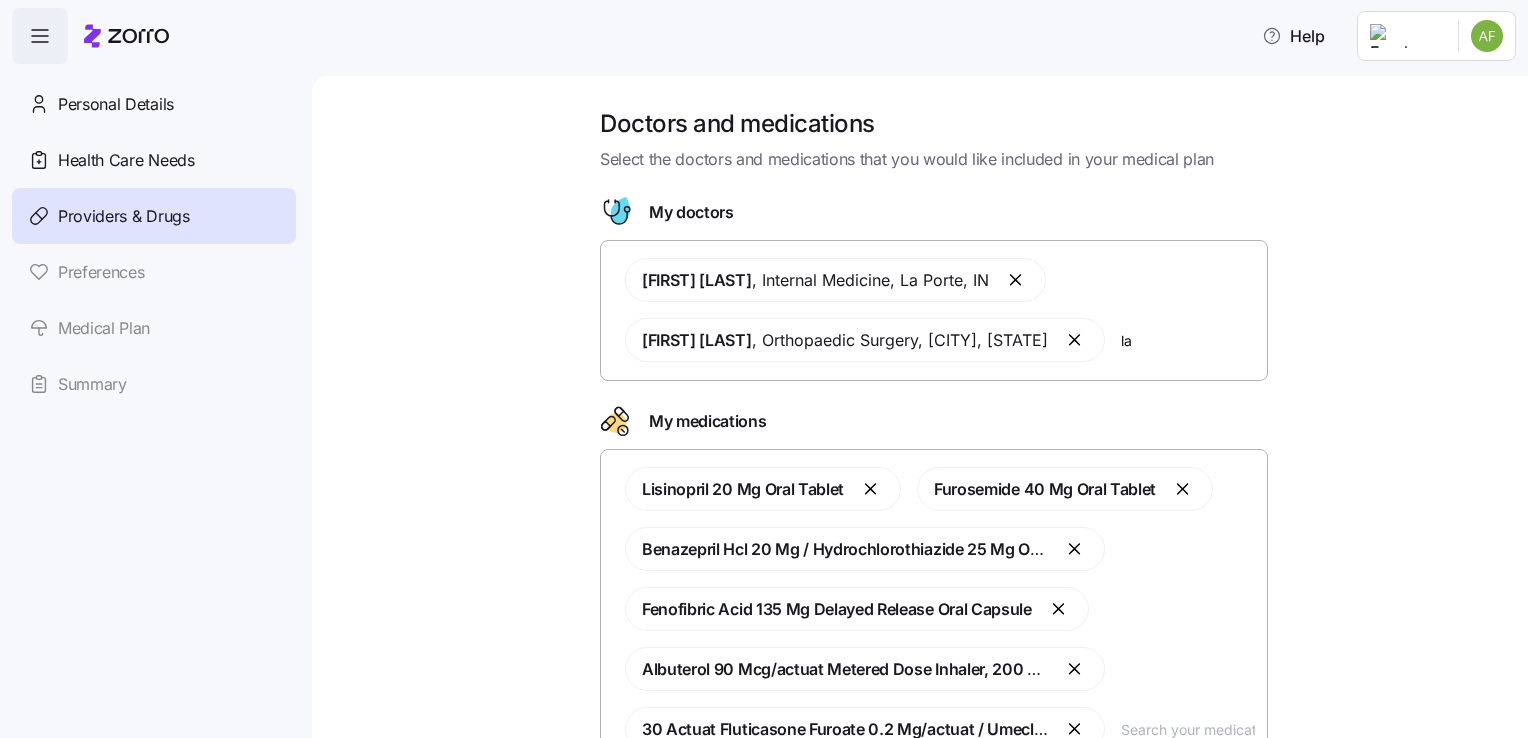 type on "l" 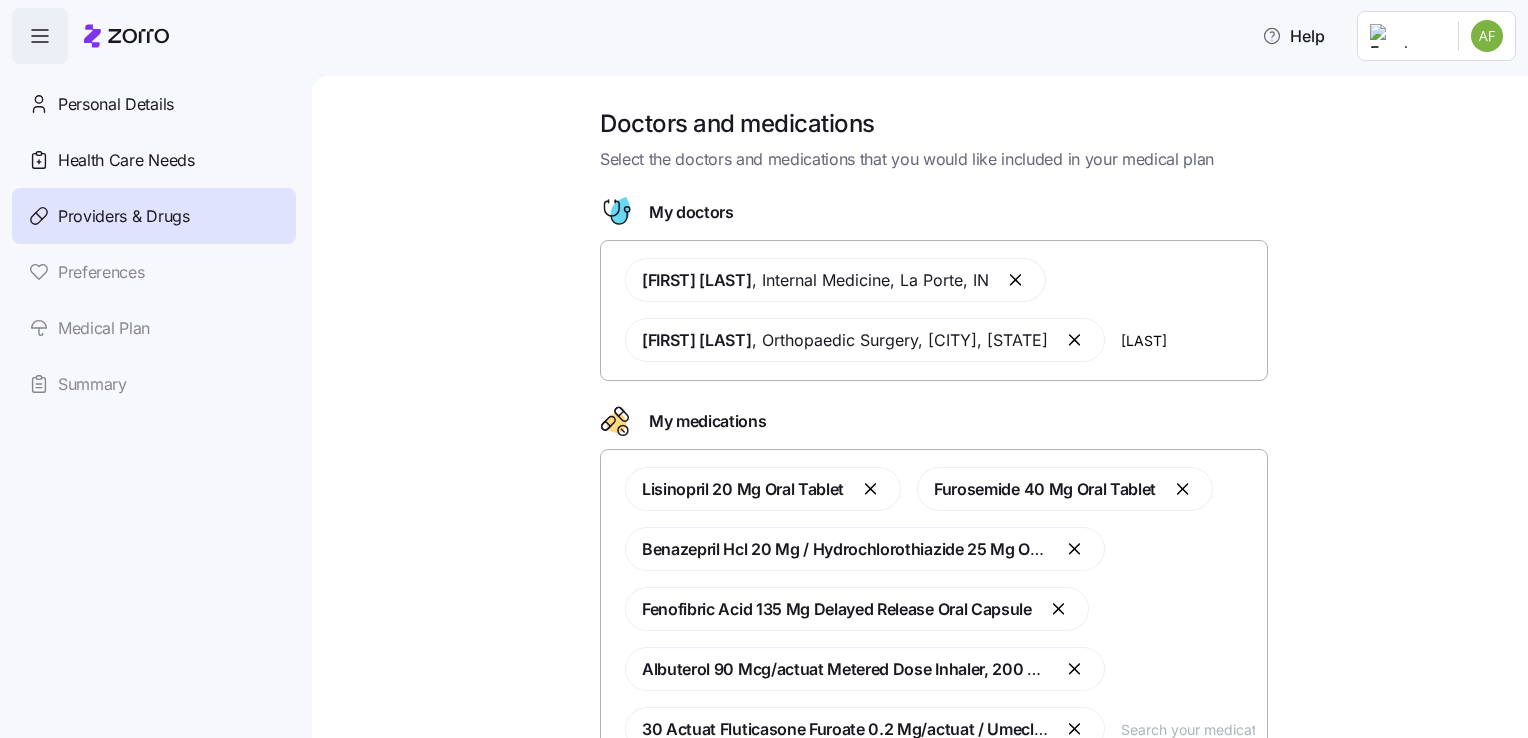 type on "[LAST]" 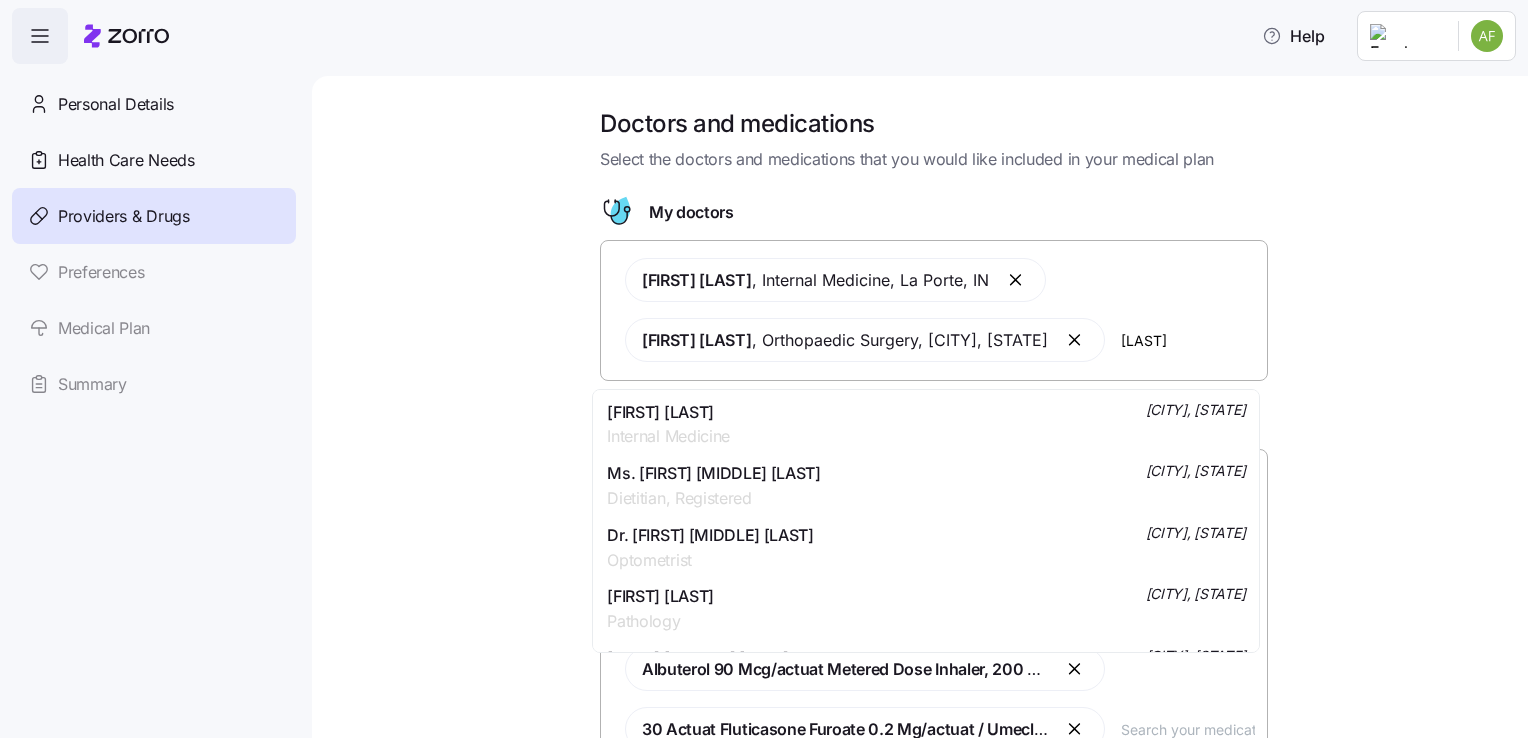 click on "[FIRST] [LAST] [LAST] [CITY], [STATE]" at bounding box center (926, 425) 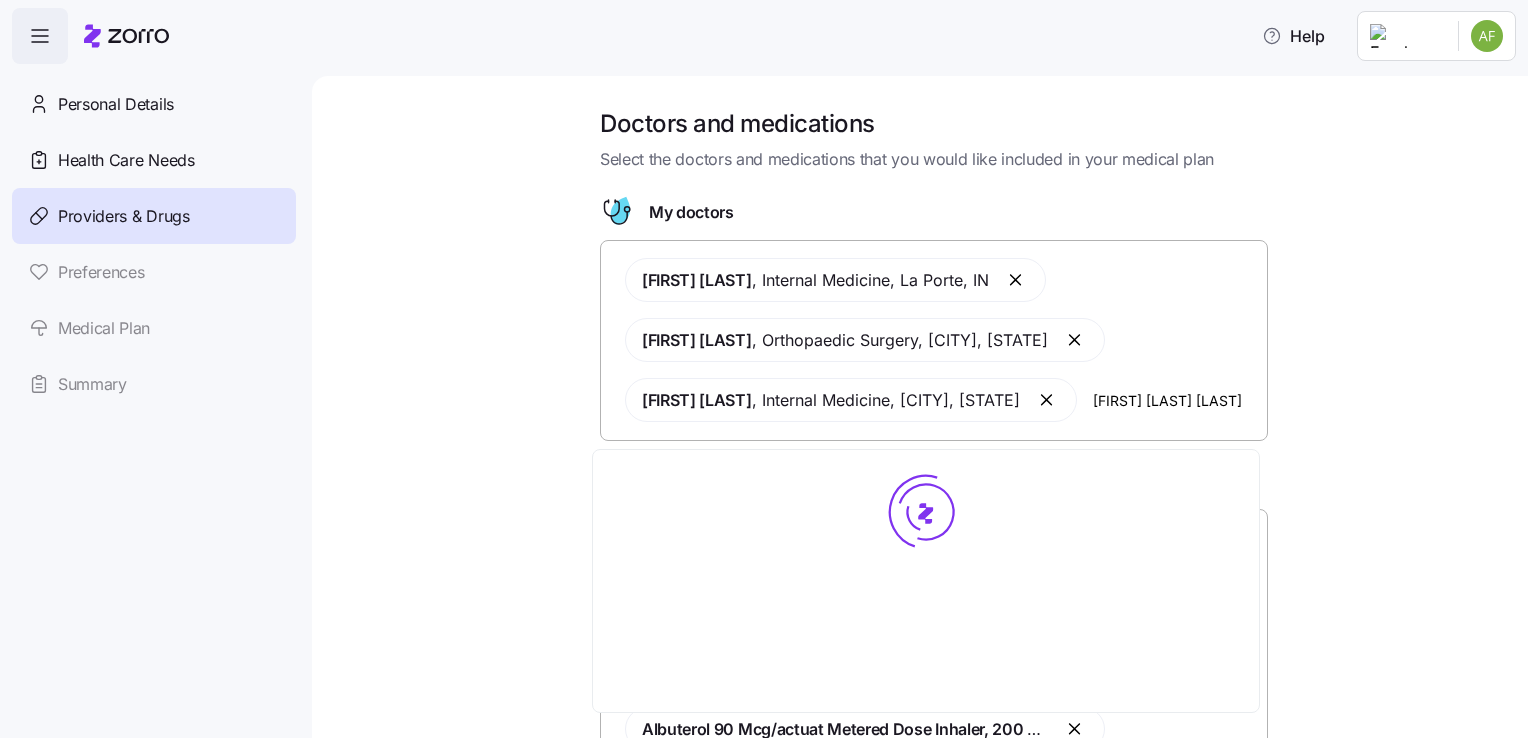type on "[FIRST] [LAST] [LAST]" 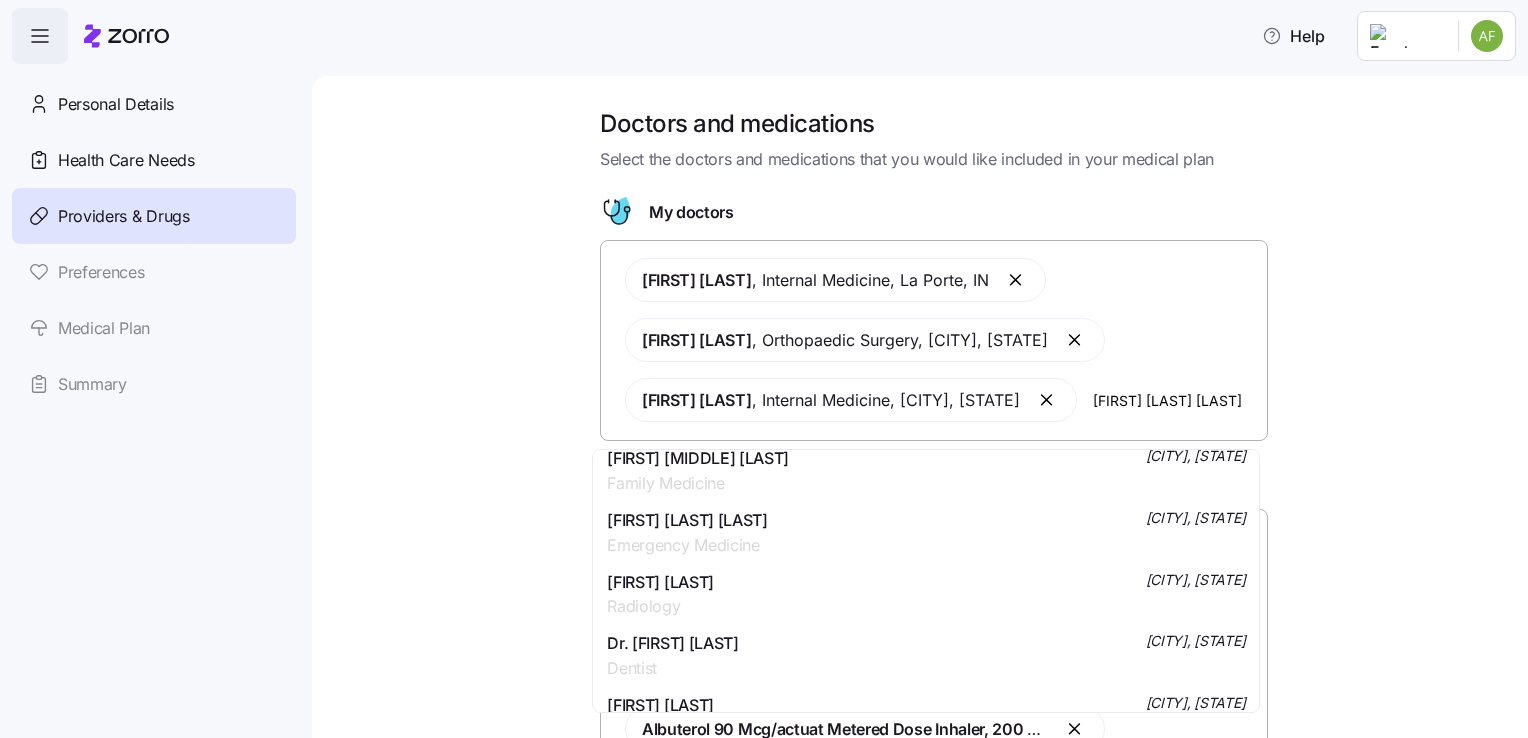 scroll, scrollTop: 0, scrollLeft: 0, axis: both 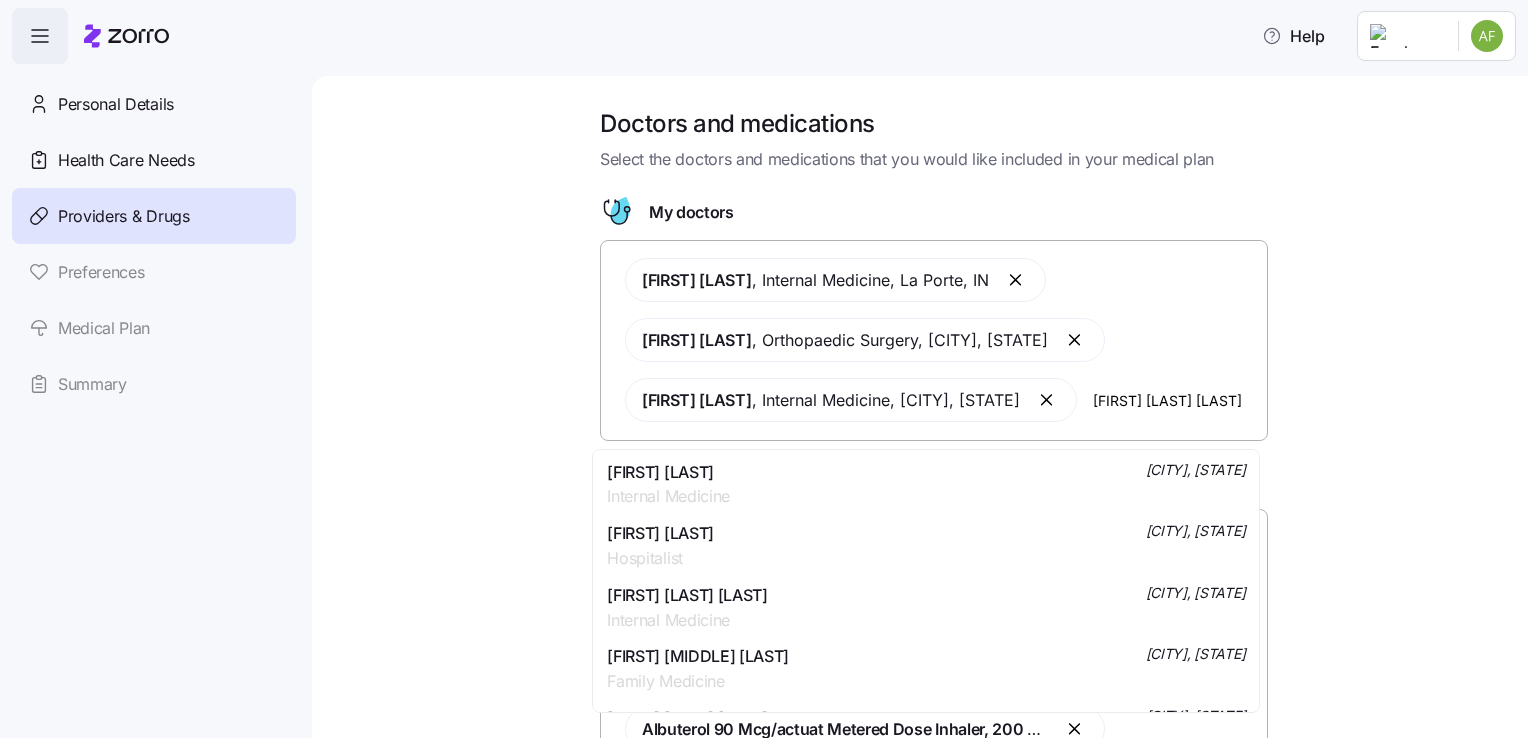 click on "[LAST] [LAST] [CITY] [STATE]" at bounding box center (926, 485) 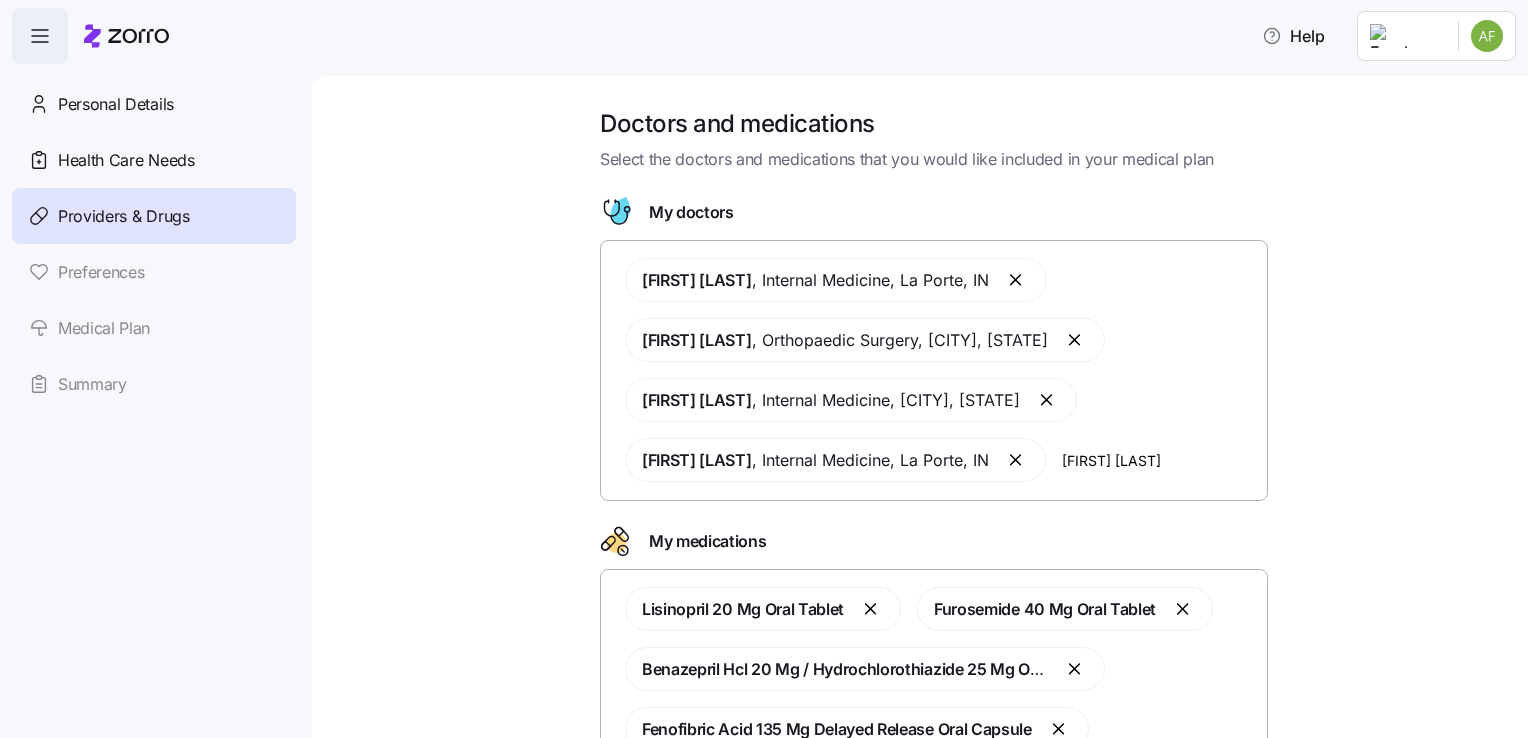 type on "[FIRST] [LAST]" 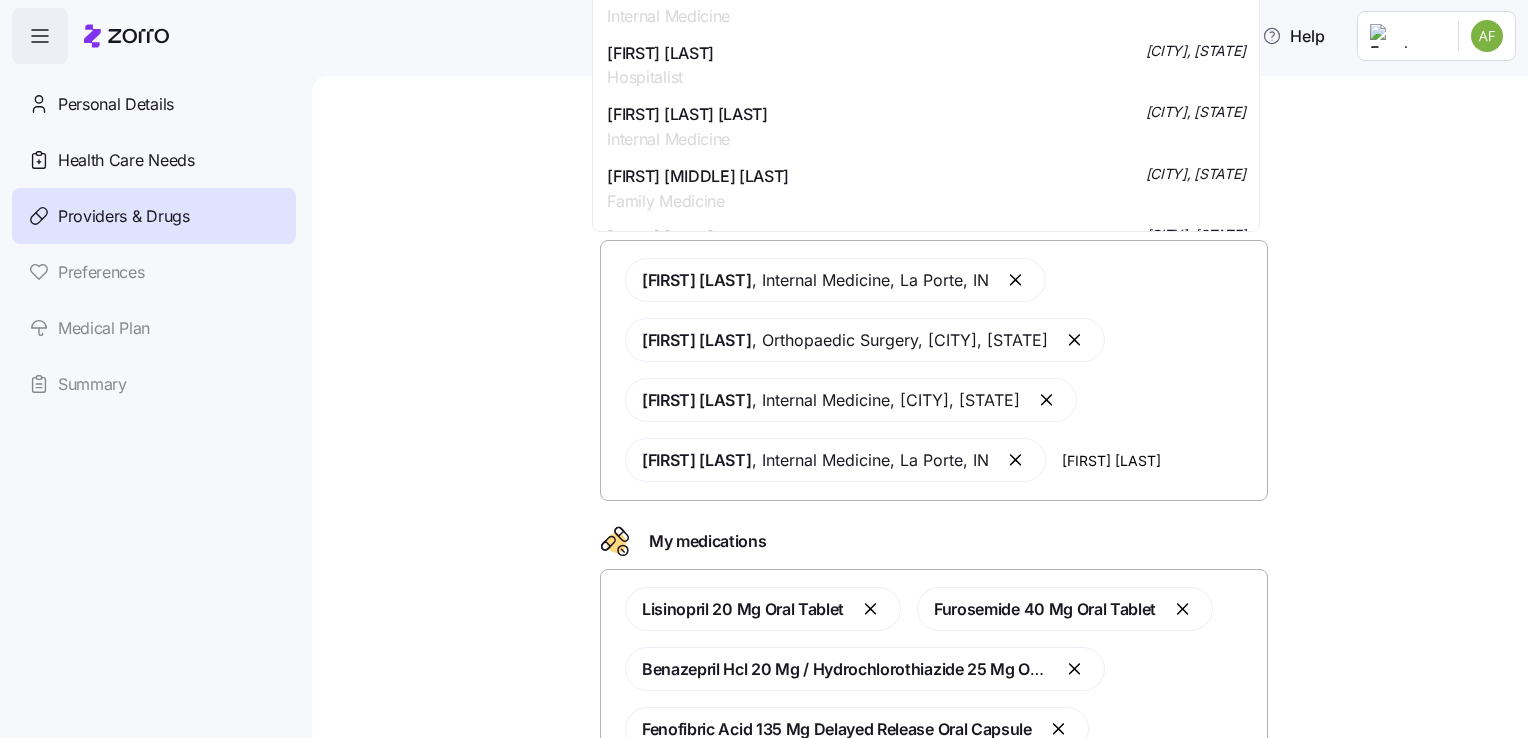 click on "[FIRST] [LAST]" at bounding box center (1158, 460) 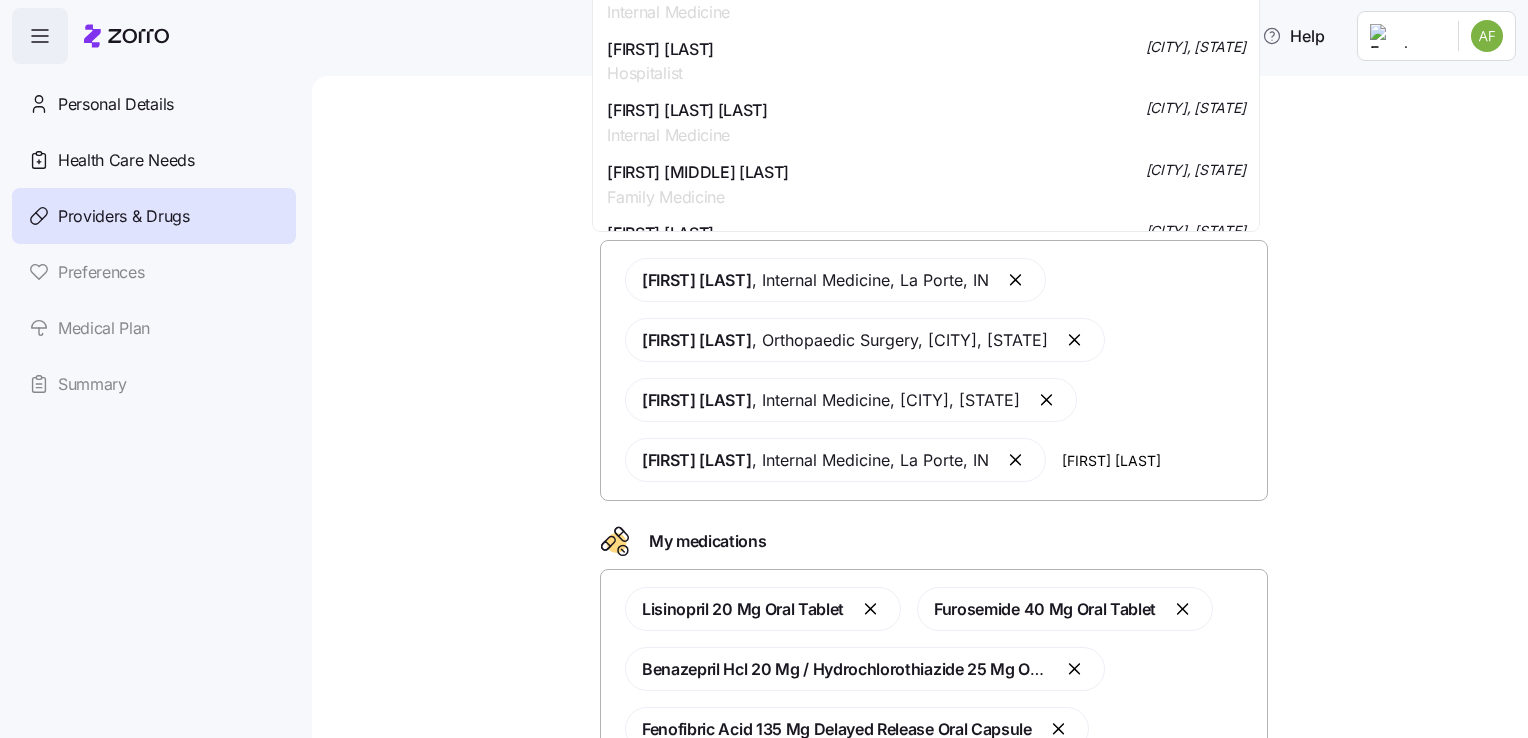 scroll, scrollTop: 0, scrollLeft: 0, axis: both 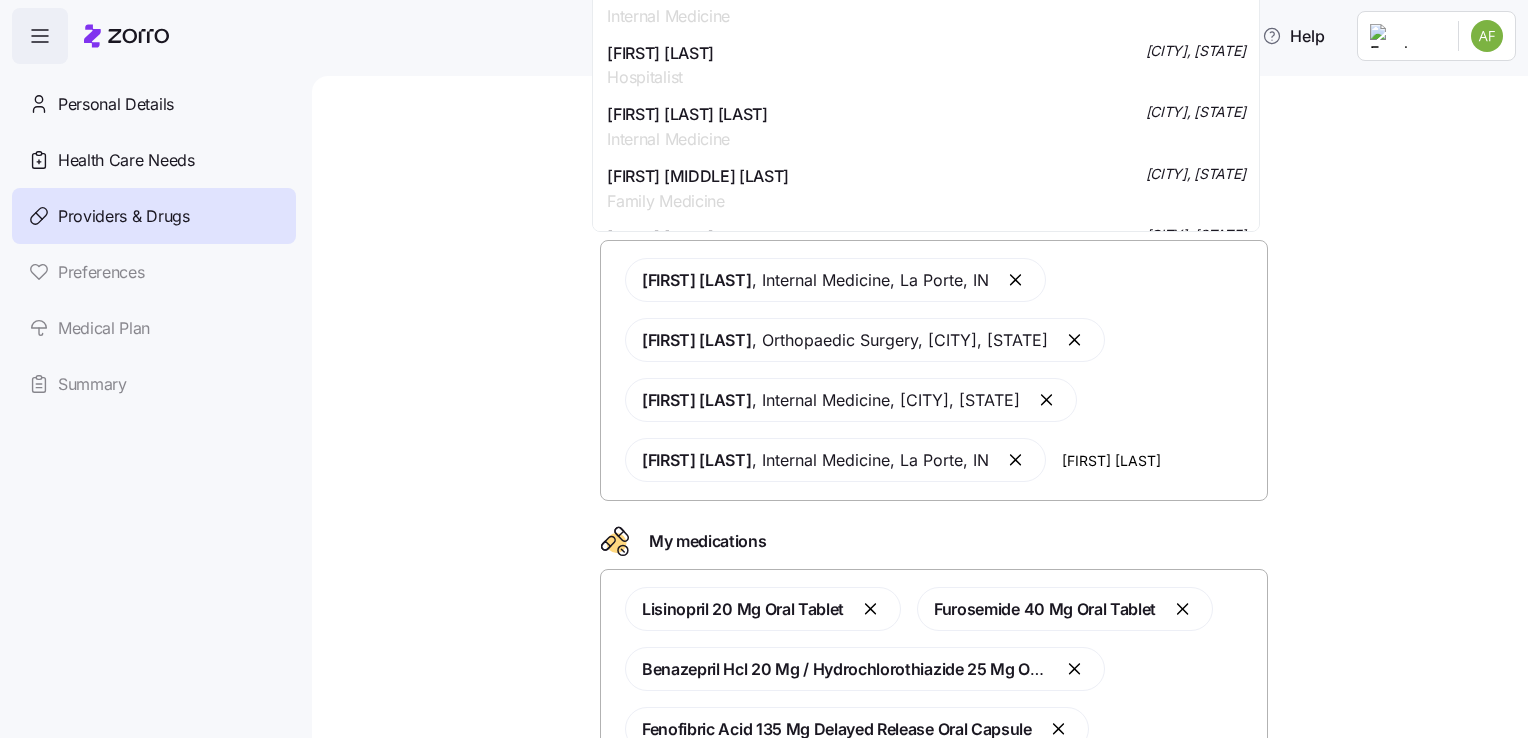 click on "[LAST] [LAST] [CITY] [STATE]" at bounding box center [926, 4] 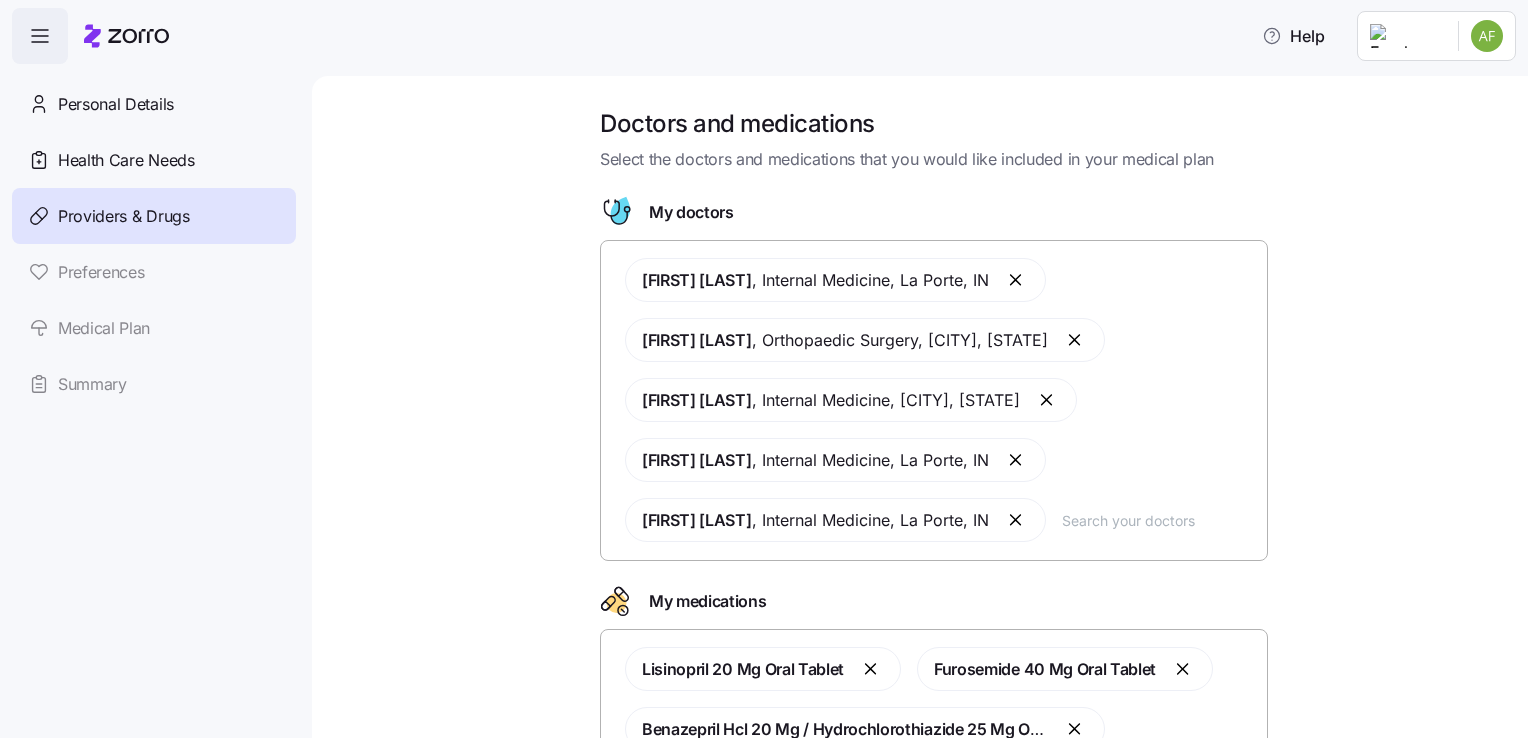 click at bounding box center [1017, 520] 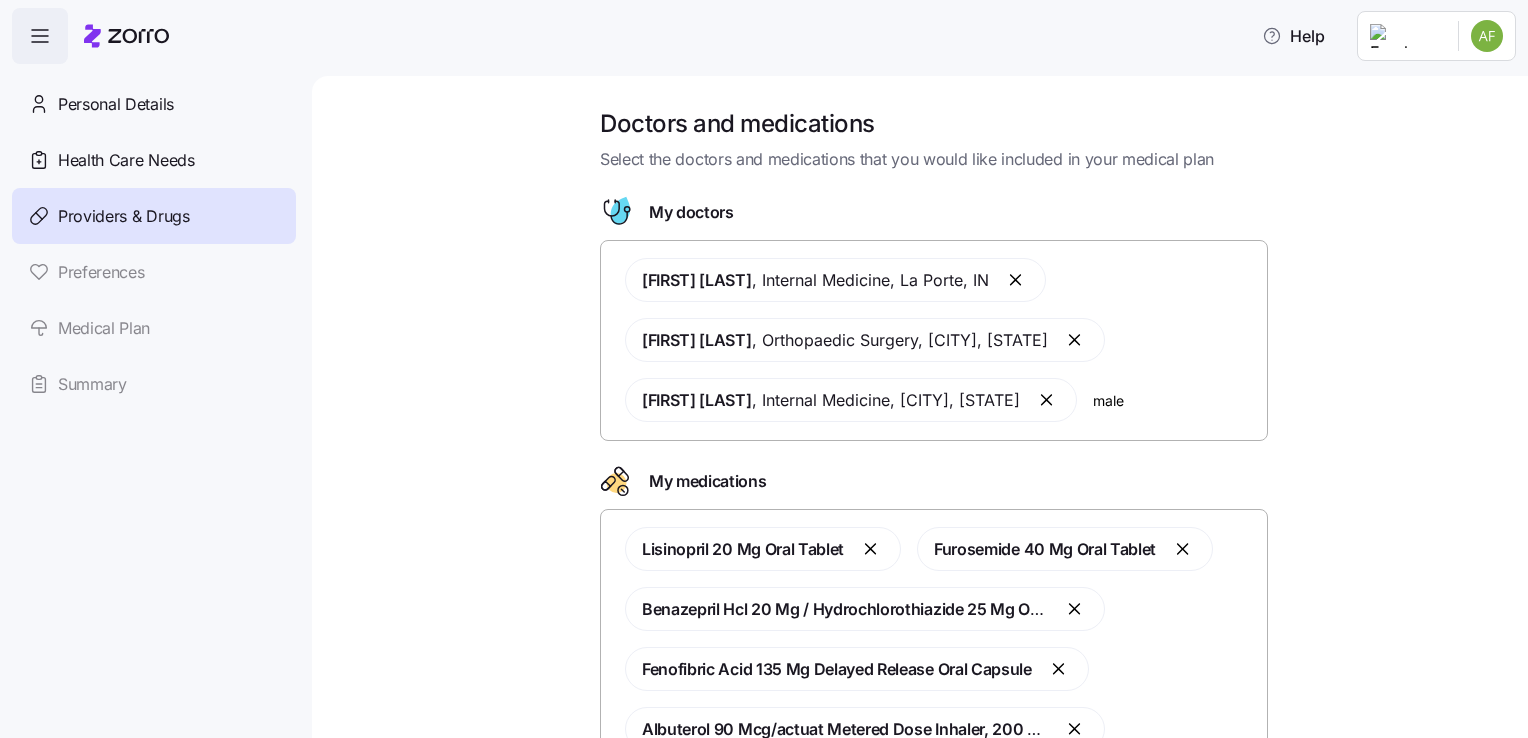 type on "[LAST]" 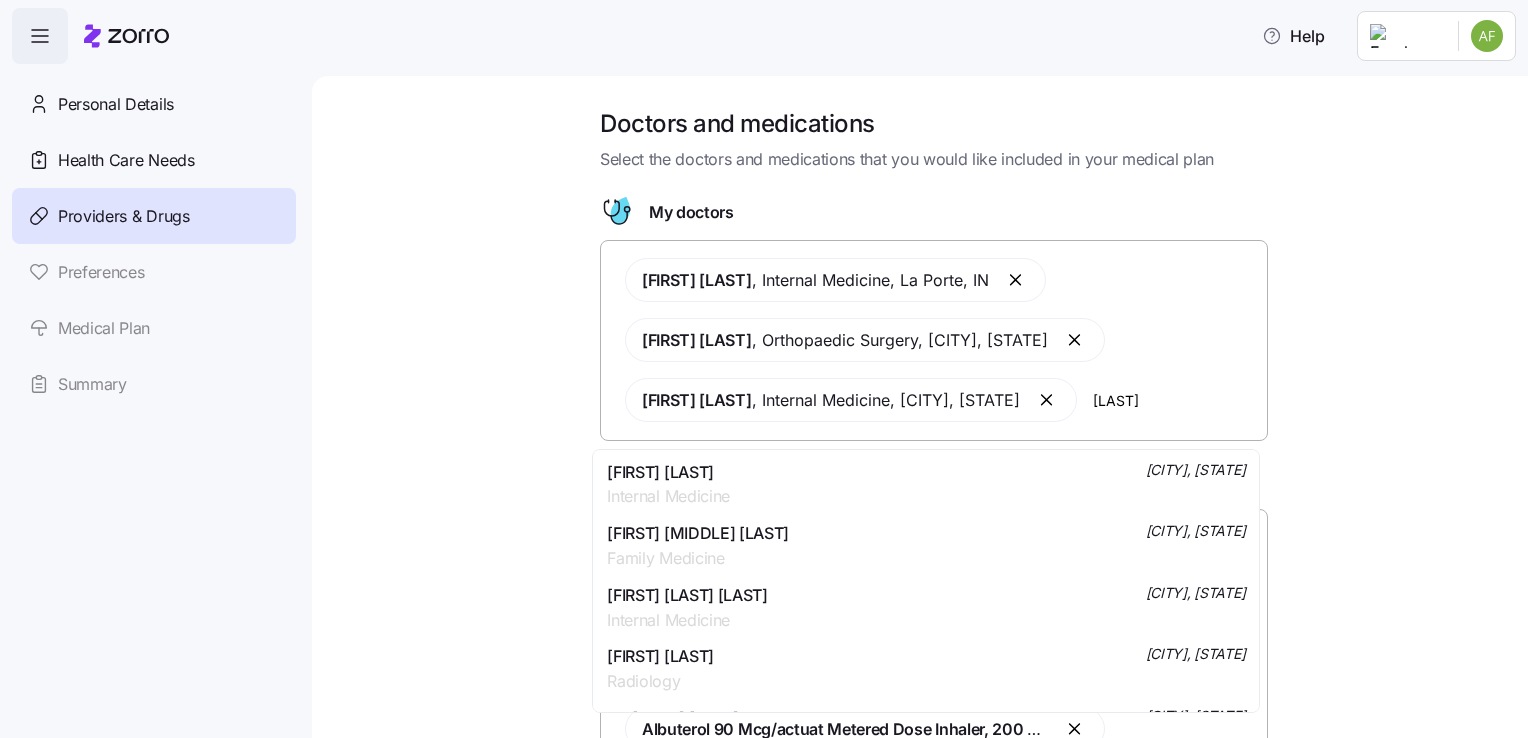 click on "[LAST] [LAST] [CITY] [STATE]" at bounding box center [926, 485] 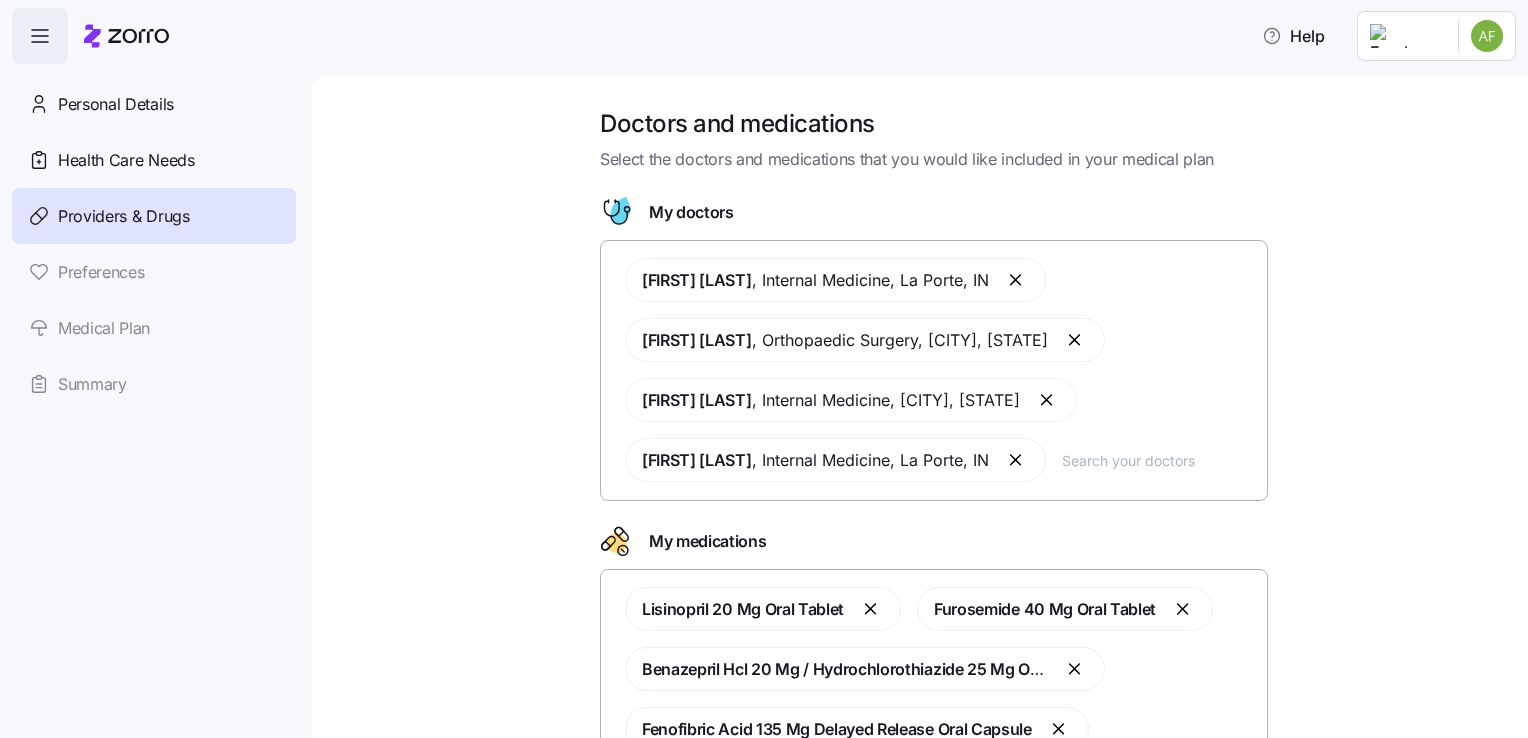 scroll, scrollTop: 296, scrollLeft: 0, axis: vertical 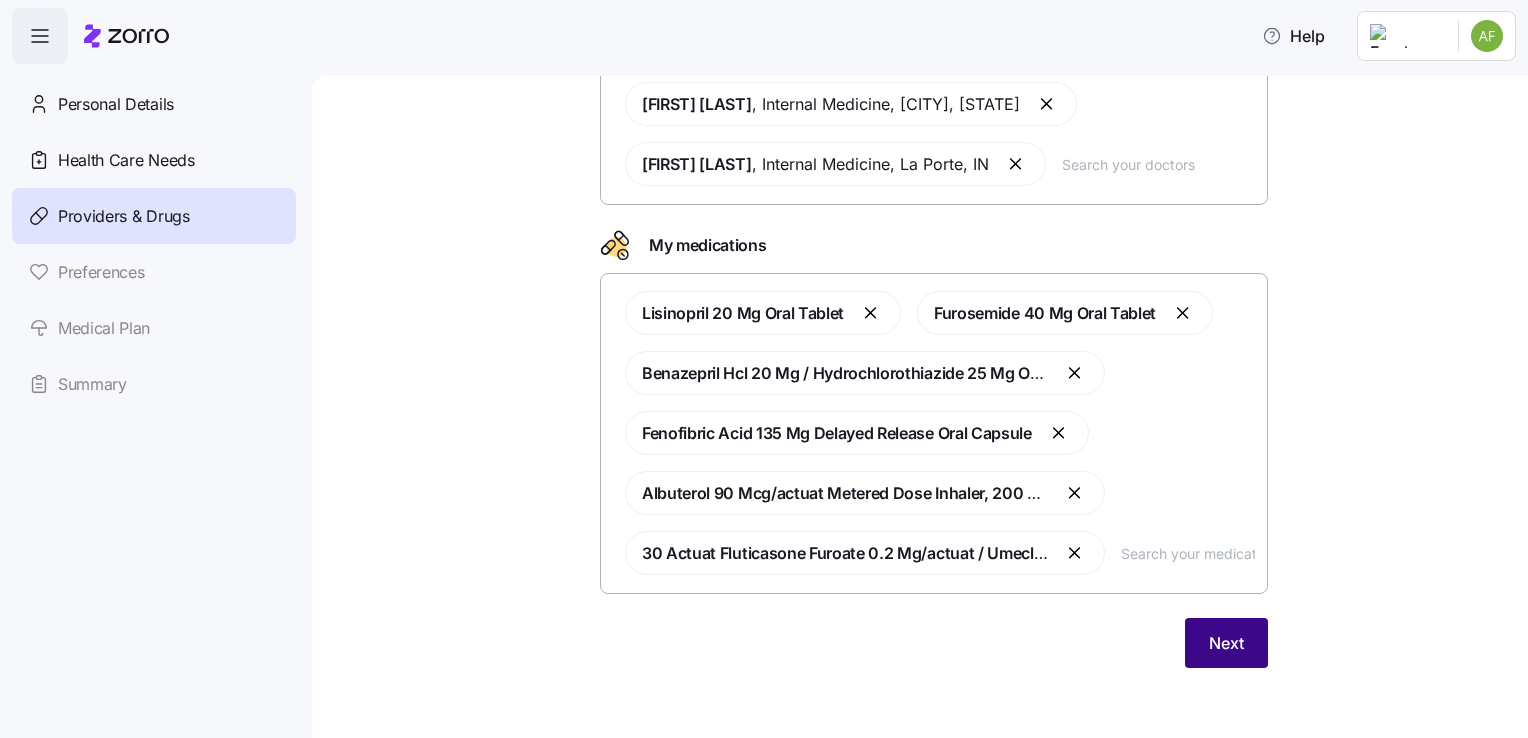 click on "Next" at bounding box center [1226, 643] 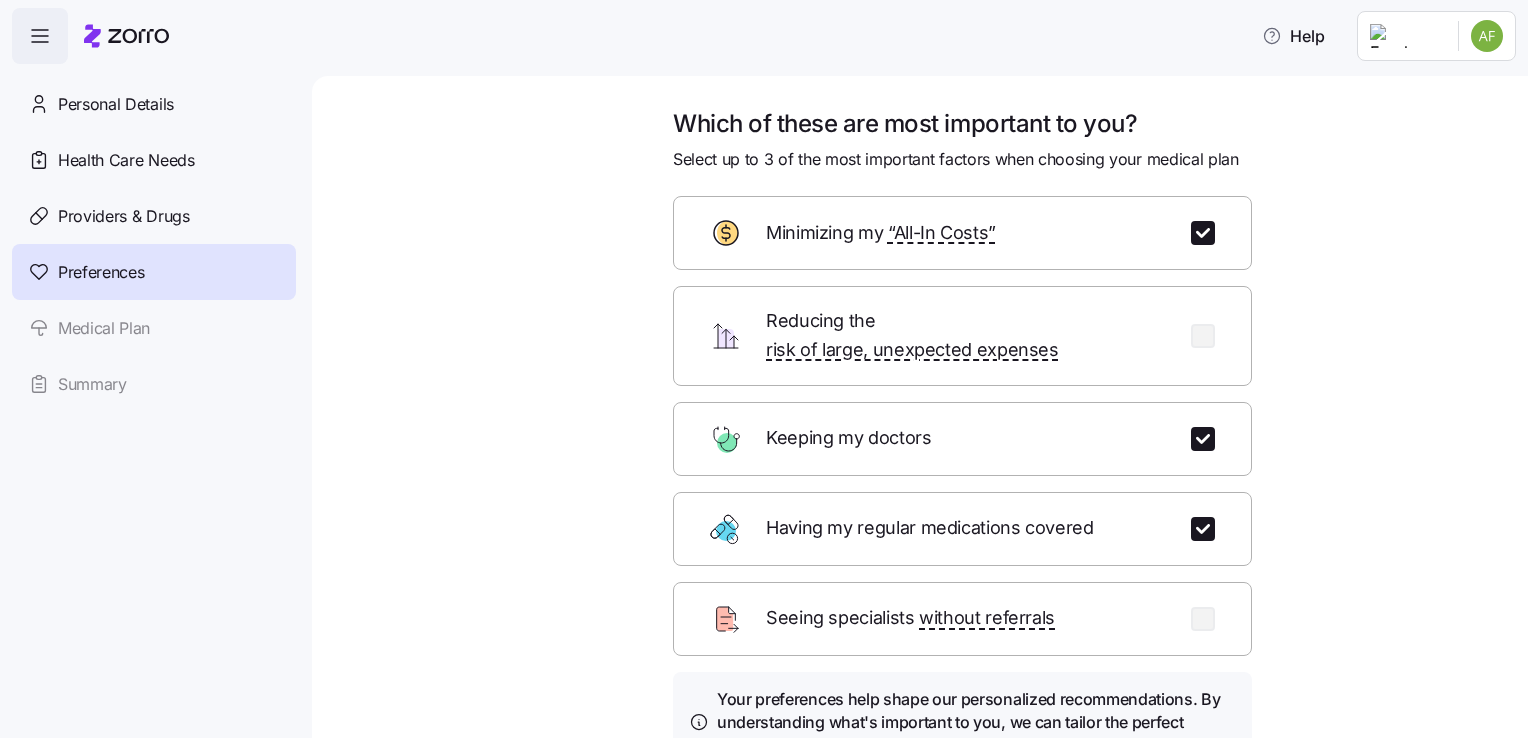 scroll, scrollTop: 173, scrollLeft: 0, axis: vertical 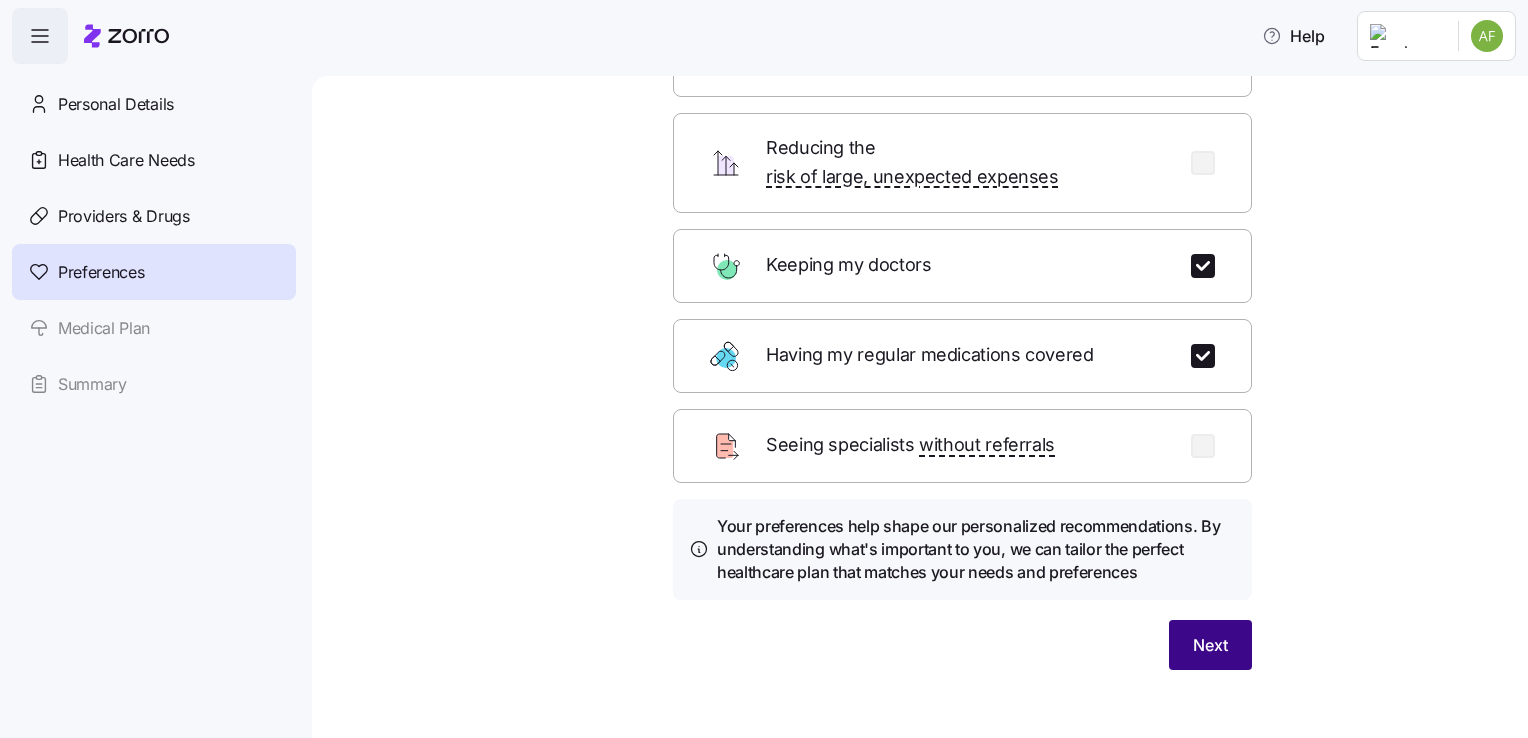 click on "Next" at bounding box center (1210, 645) 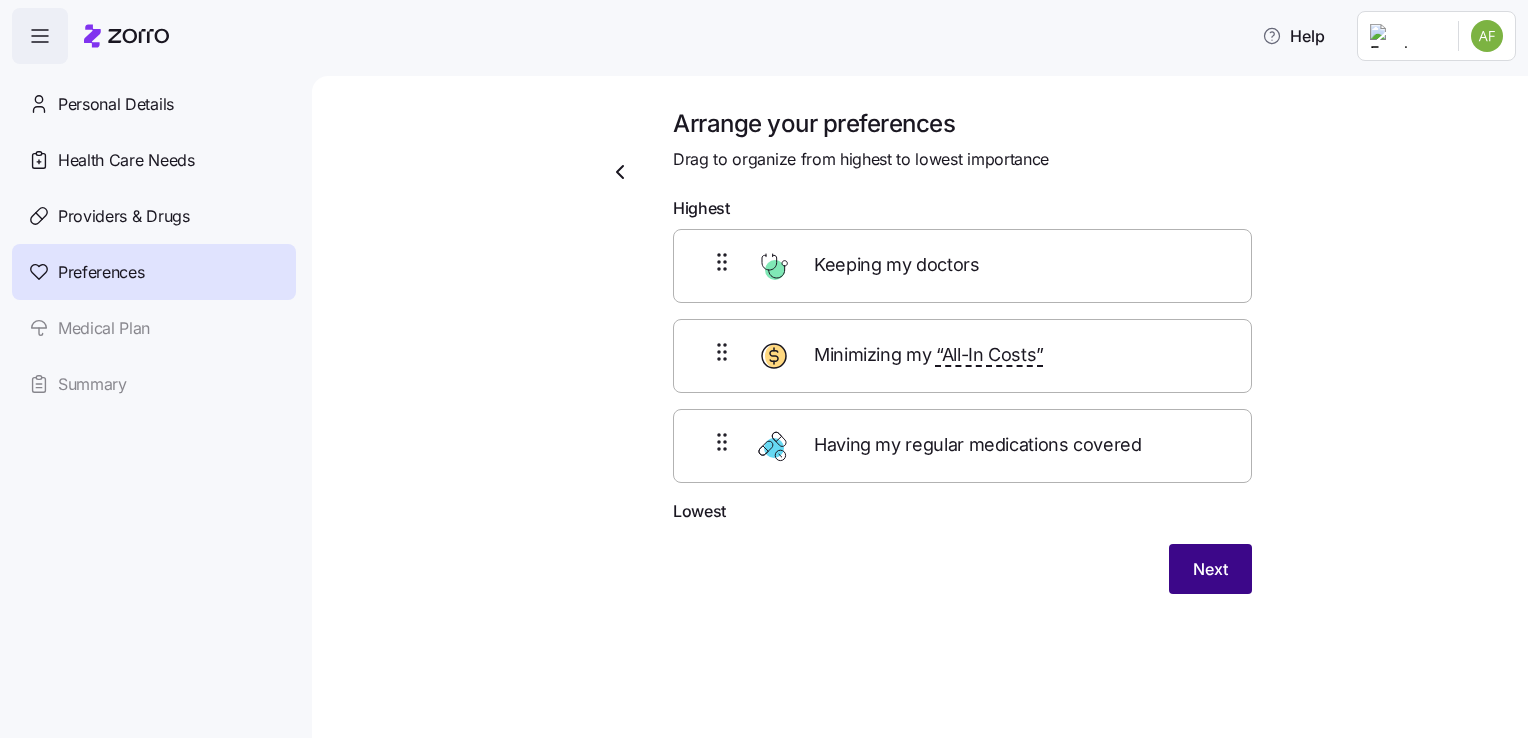 scroll, scrollTop: 0, scrollLeft: 0, axis: both 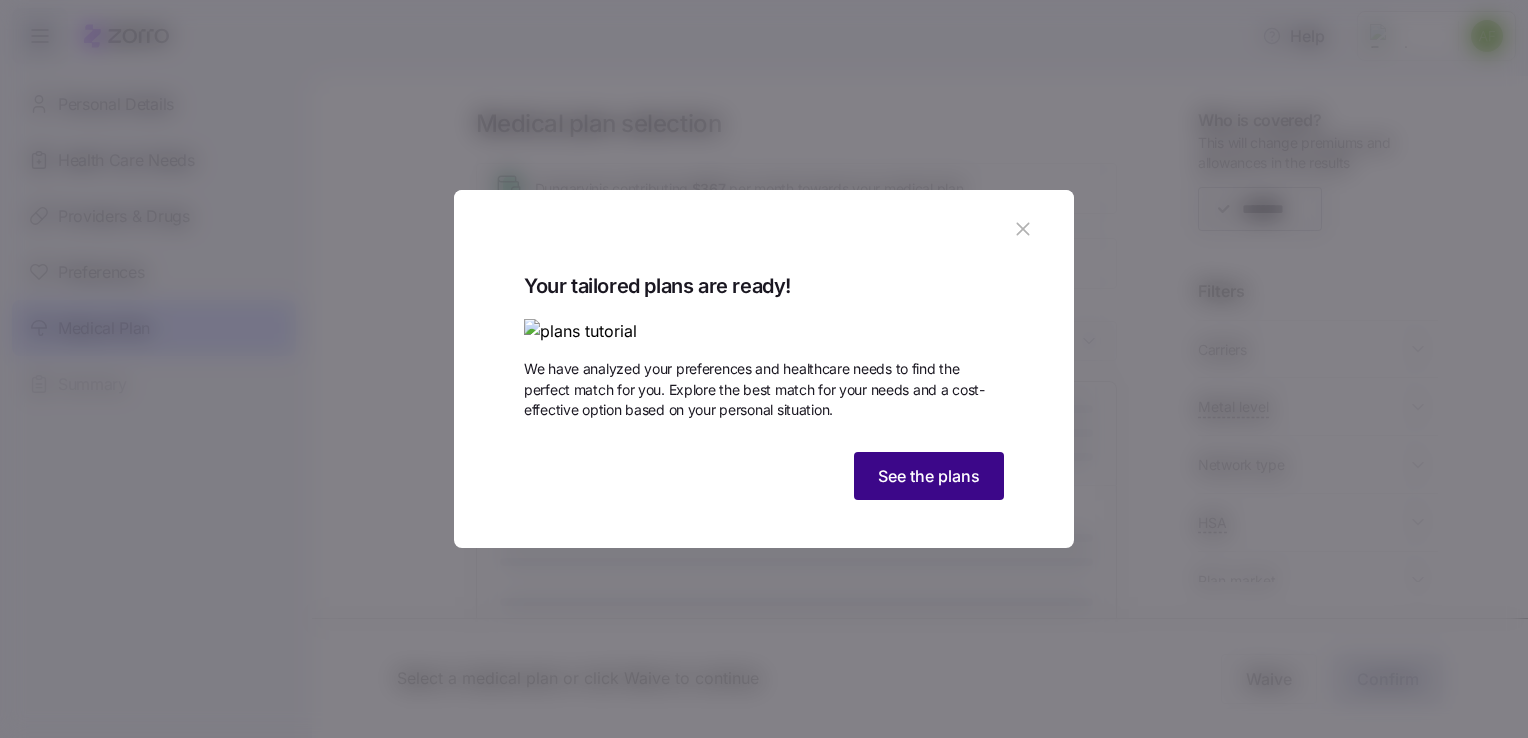 click on "See the plans" at bounding box center (929, 476) 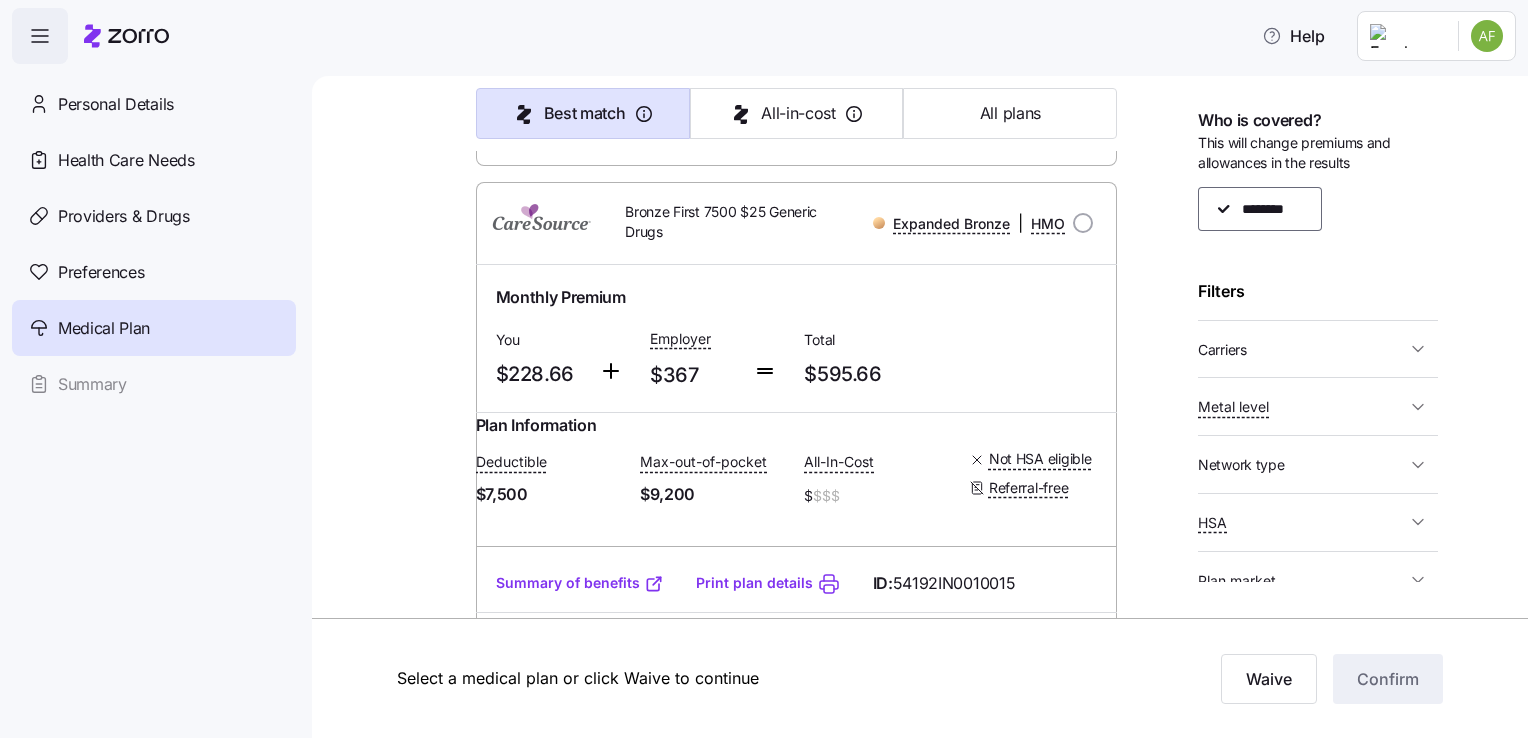 scroll, scrollTop: 6340, scrollLeft: 0, axis: vertical 